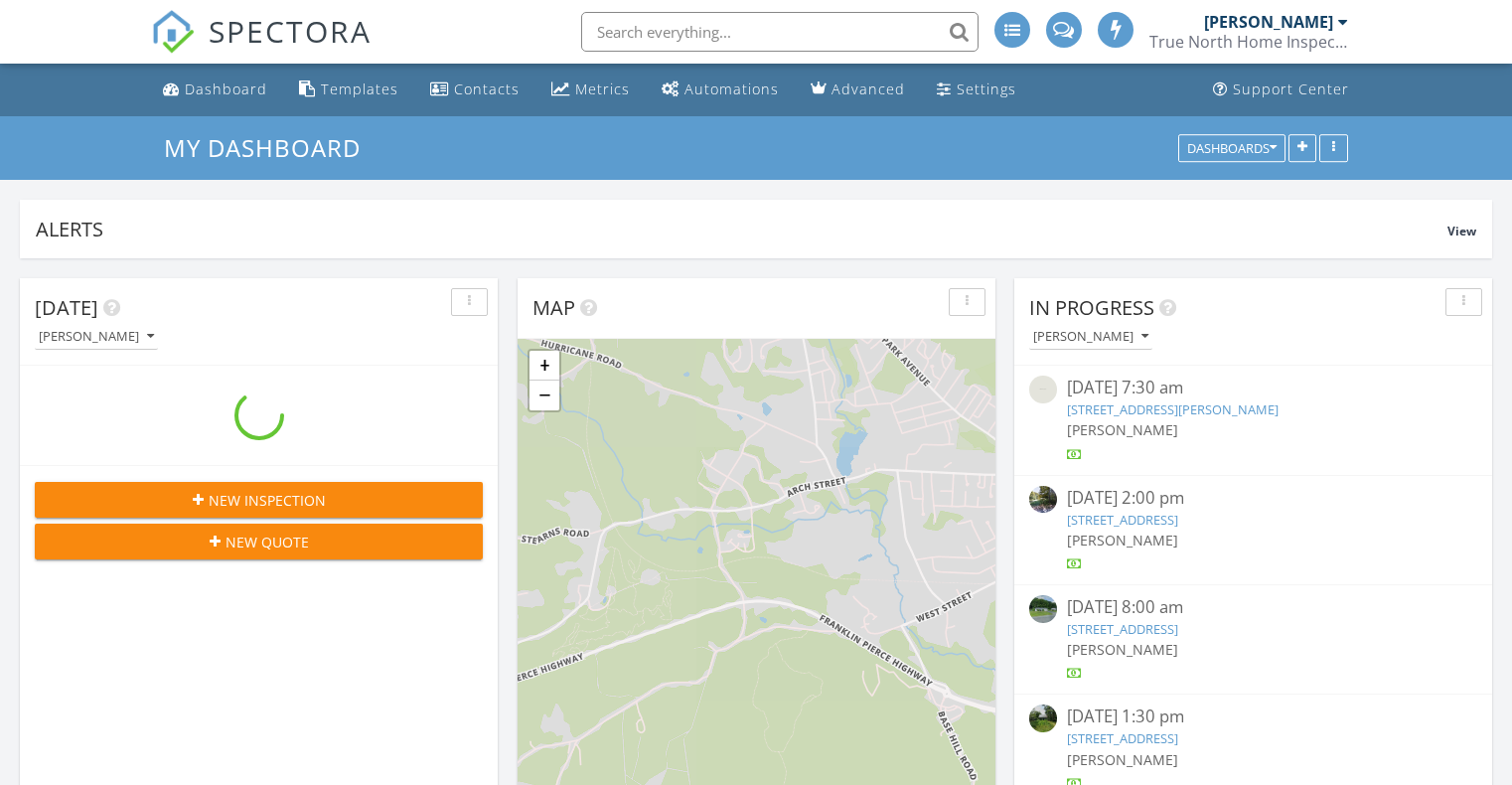 scroll, scrollTop: 153, scrollLeft: 0, axis: vertical 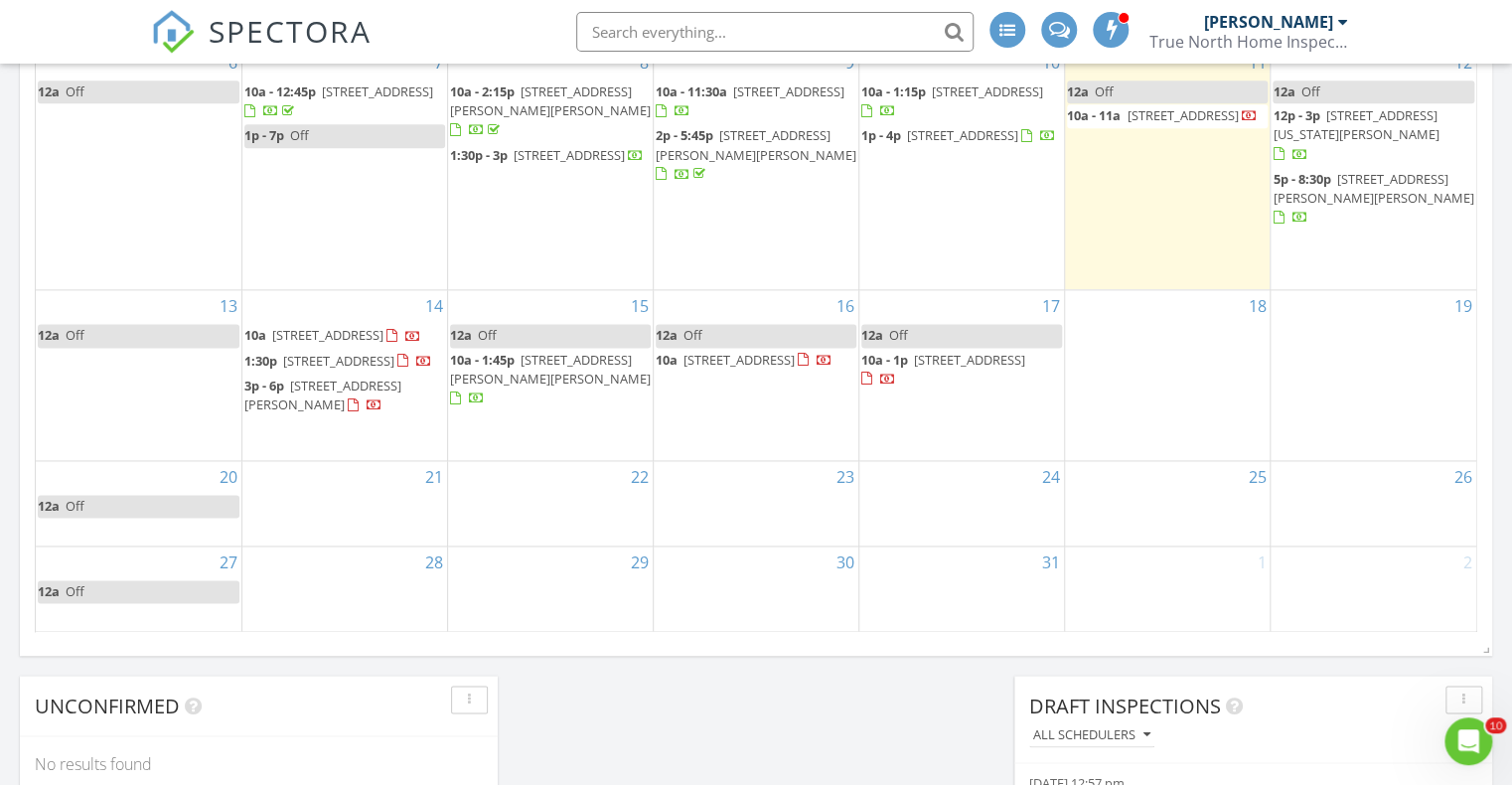 click on "16
12a
Off
10a
[STREET_ADDRESS]" at bounding box center (755, 375) 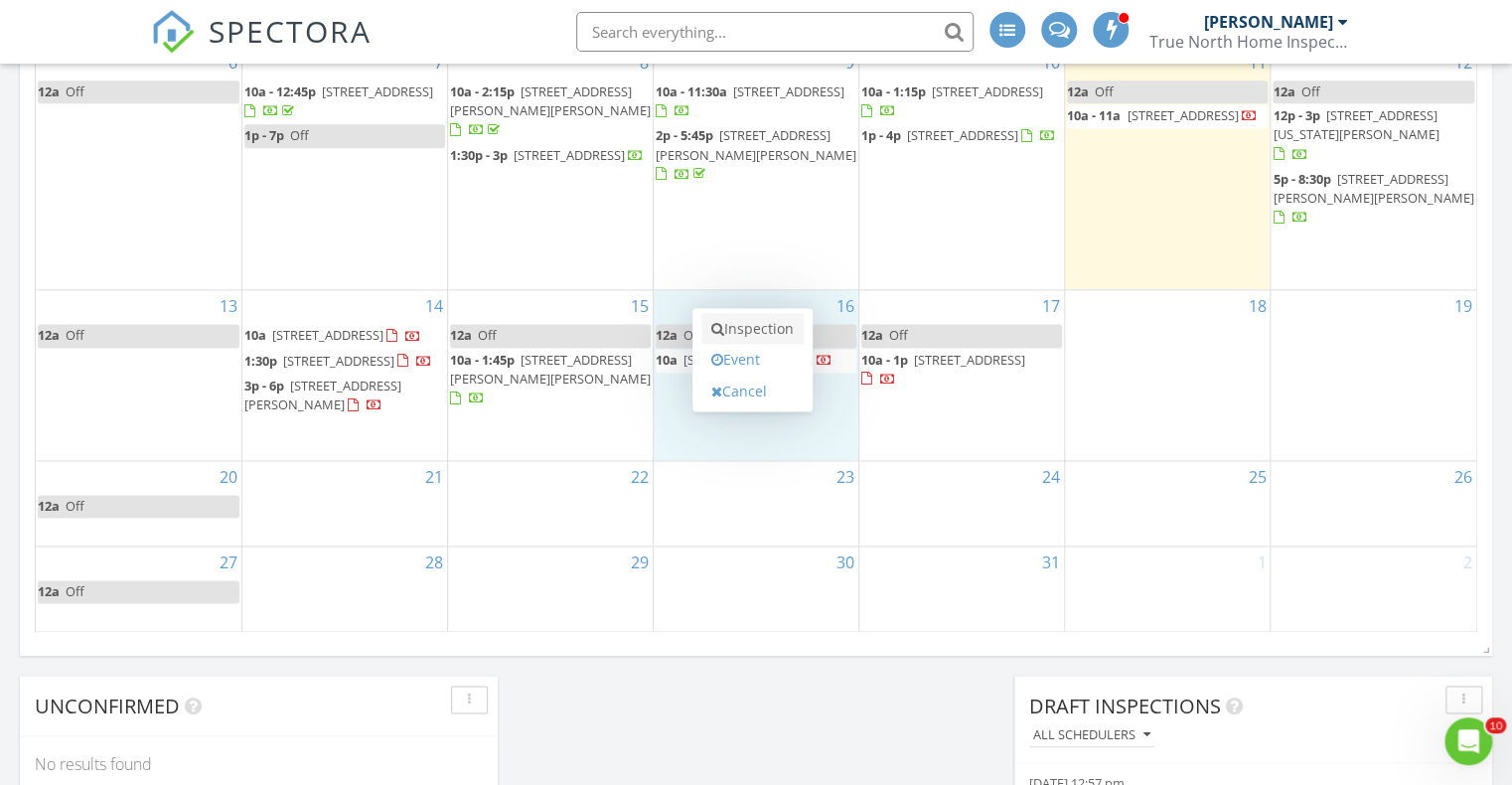 click on "Inspection" at bounding box center [752, 329] 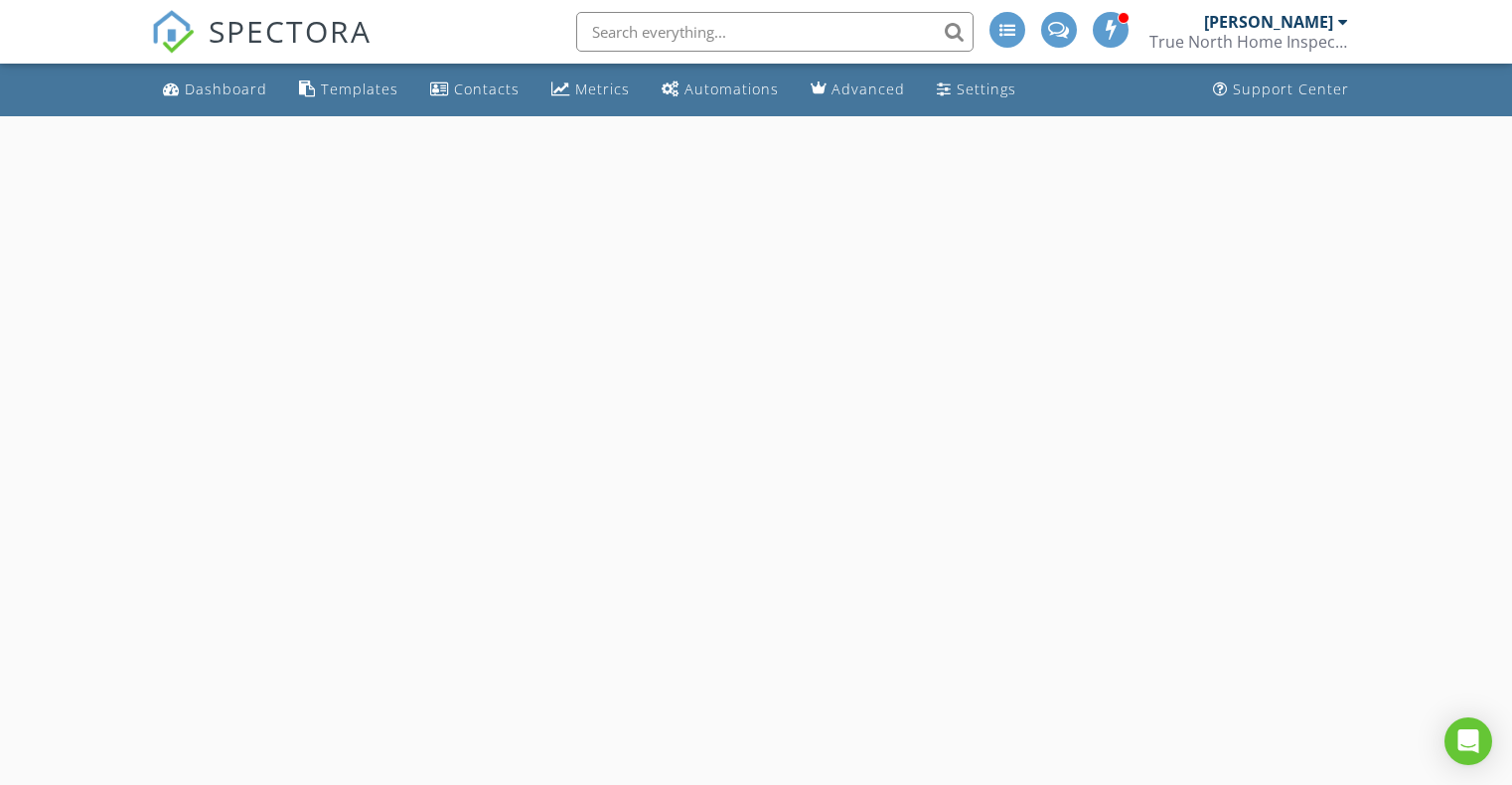 scroll, scrollTop: 0, scrollLeft: 0, axis: both 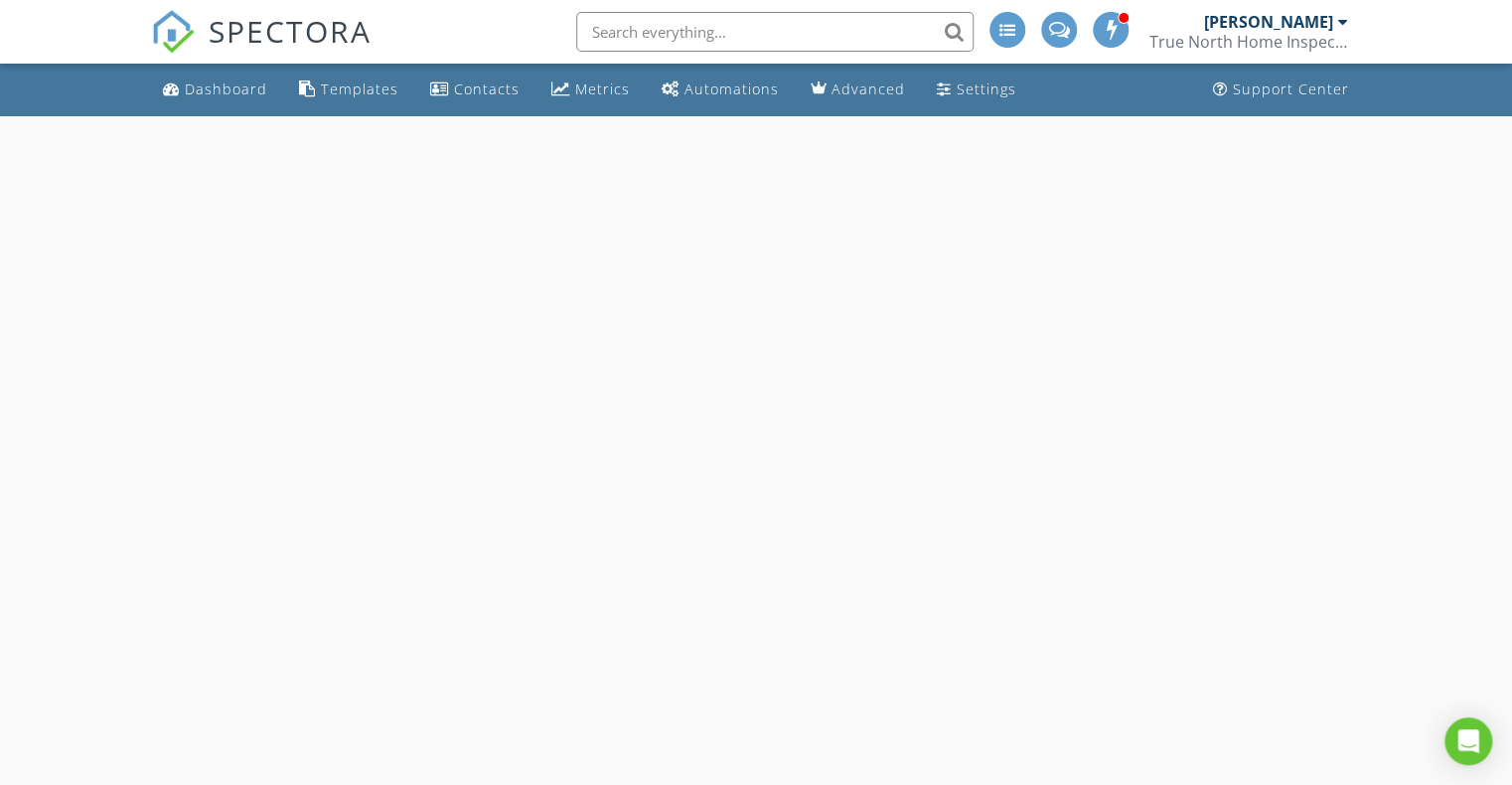 select on "6" 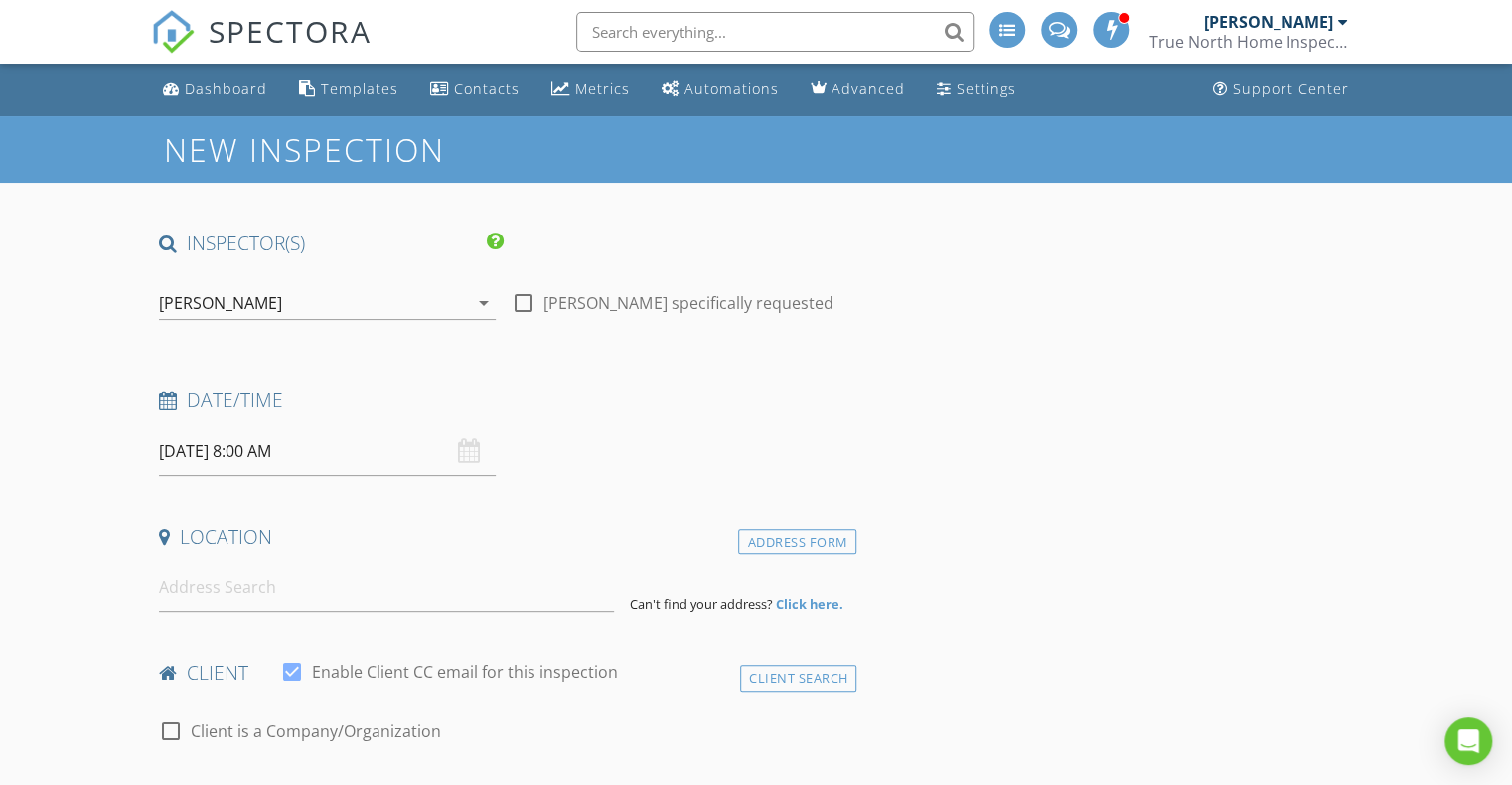 click on "07/16/2025 8:00 AM" at bounding box center [327, 451] 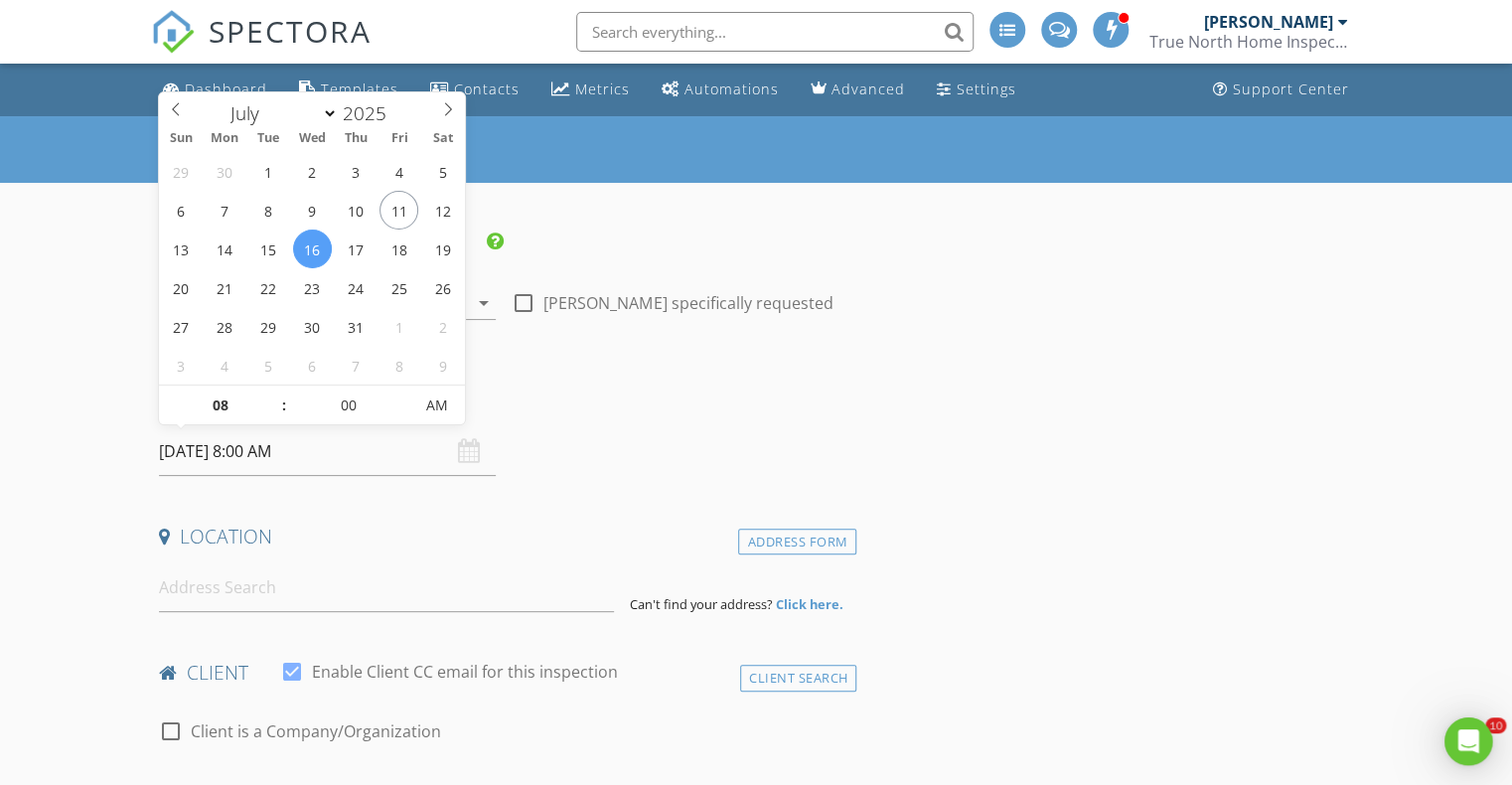 scroll, scrollTop: 0, scrollLeft: 0, axis: both 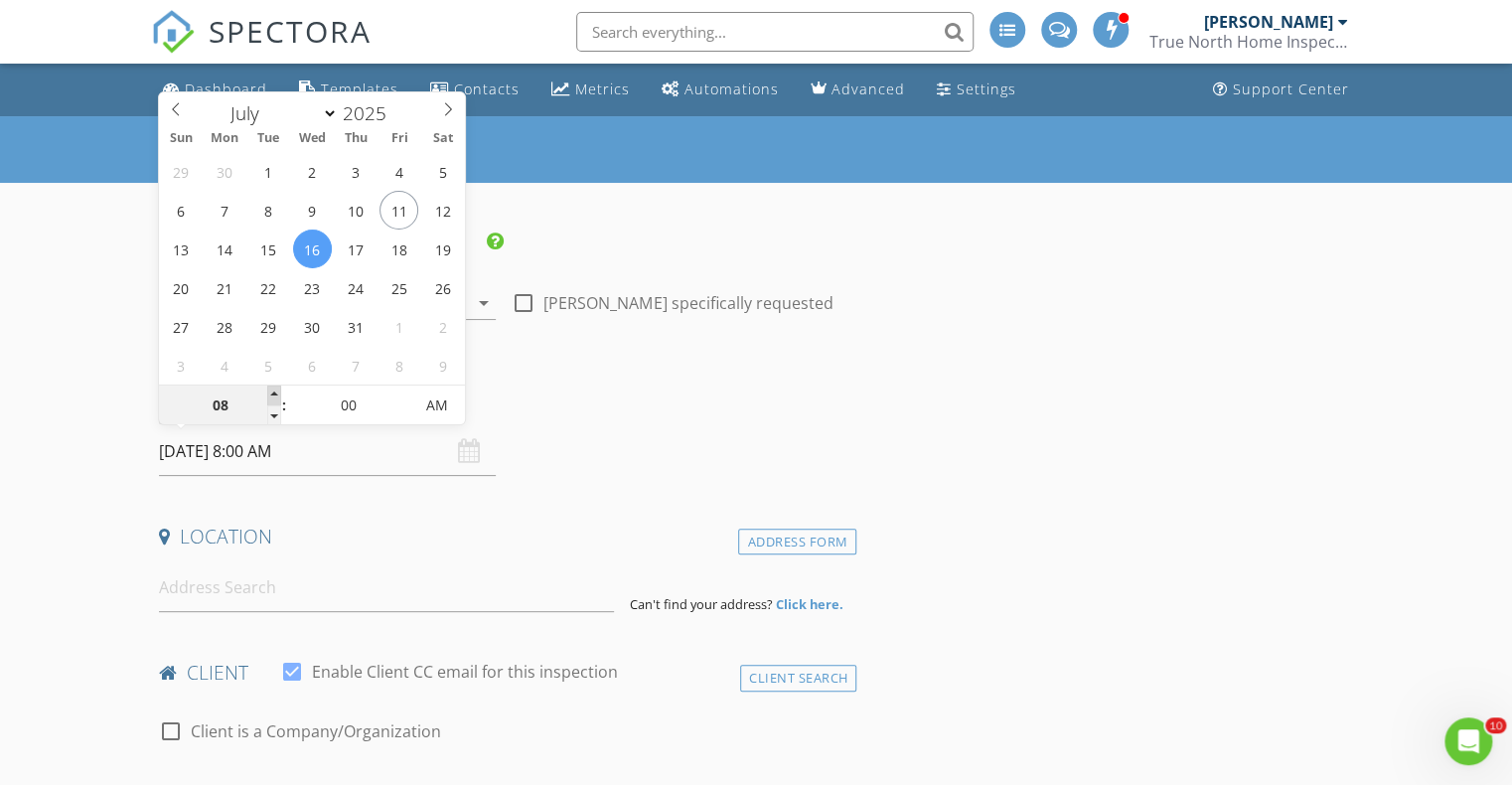 type on "09" 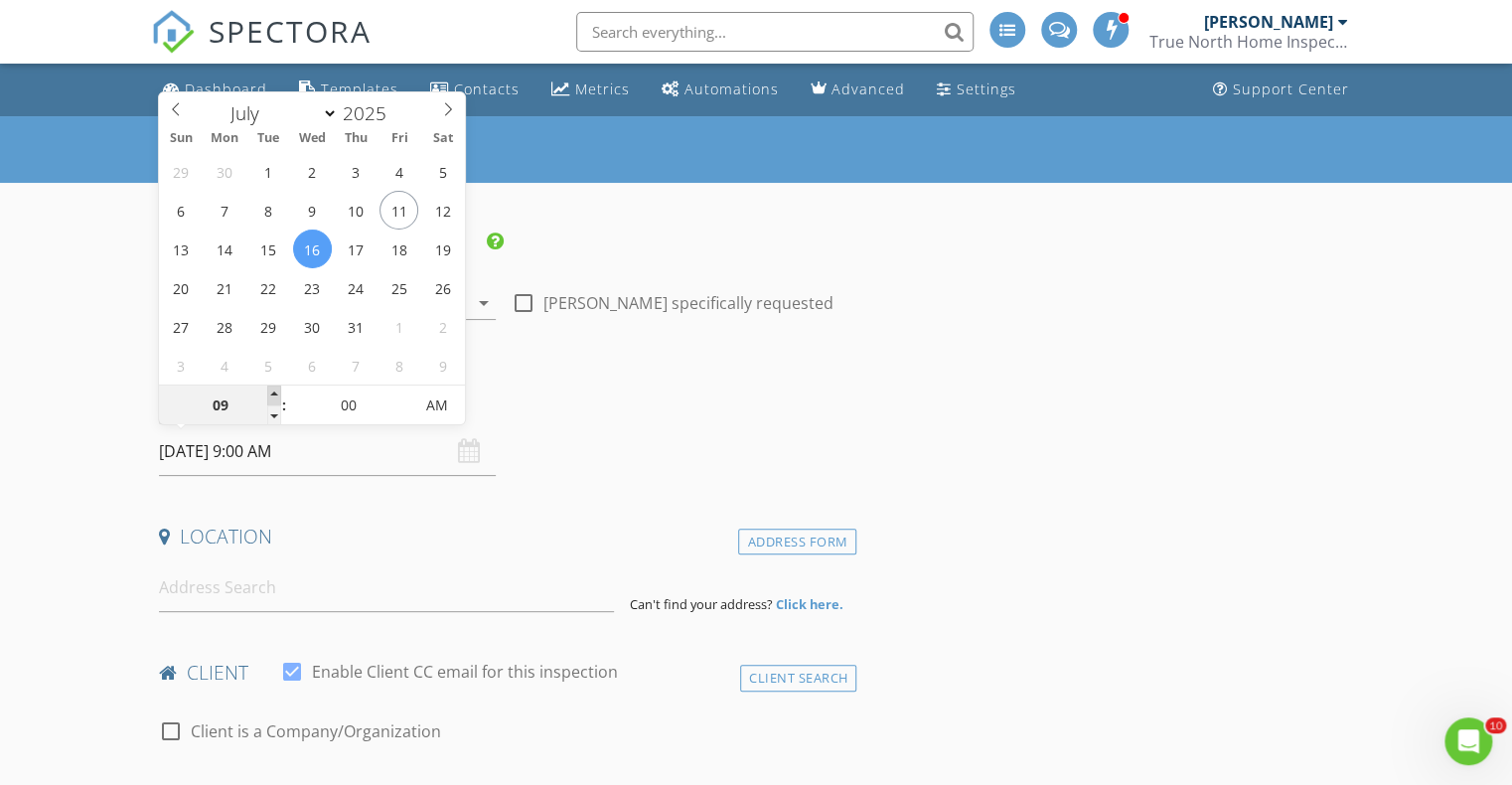 click at bounding box center (274, 395) 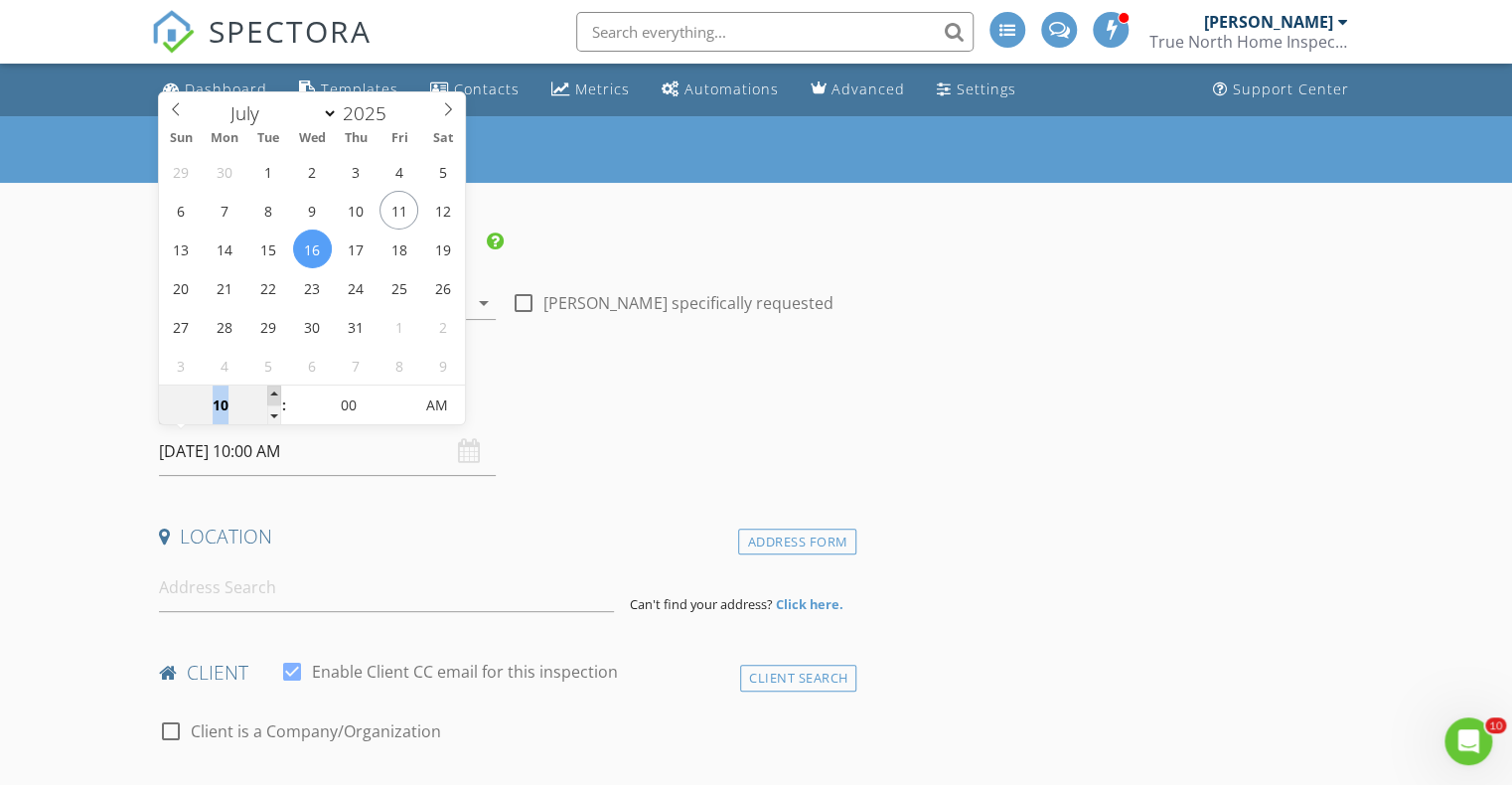 click at bounding box center (274, 395) 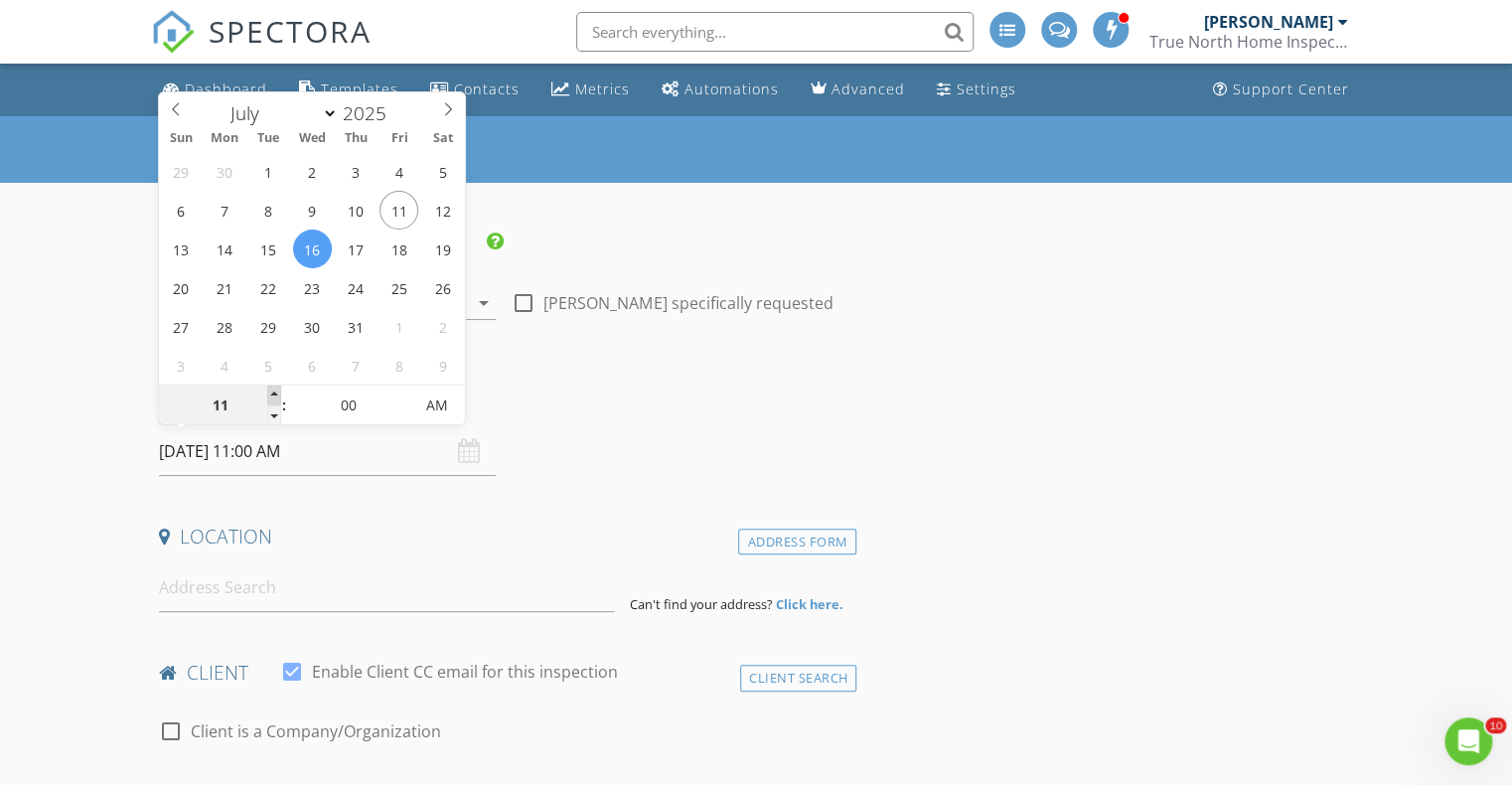 click at bounding box center [274, 395] 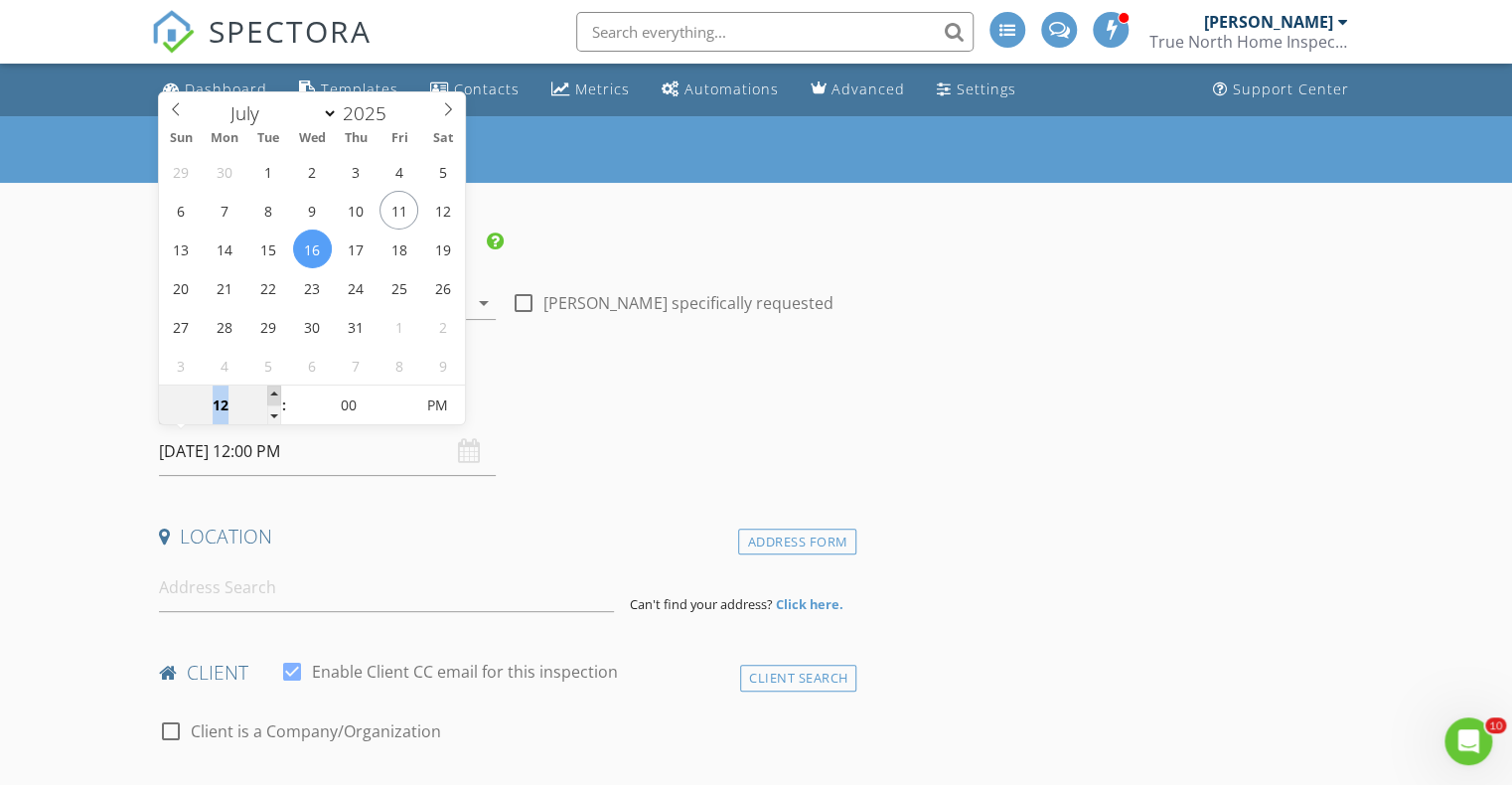click at bounding box center [274, 395] 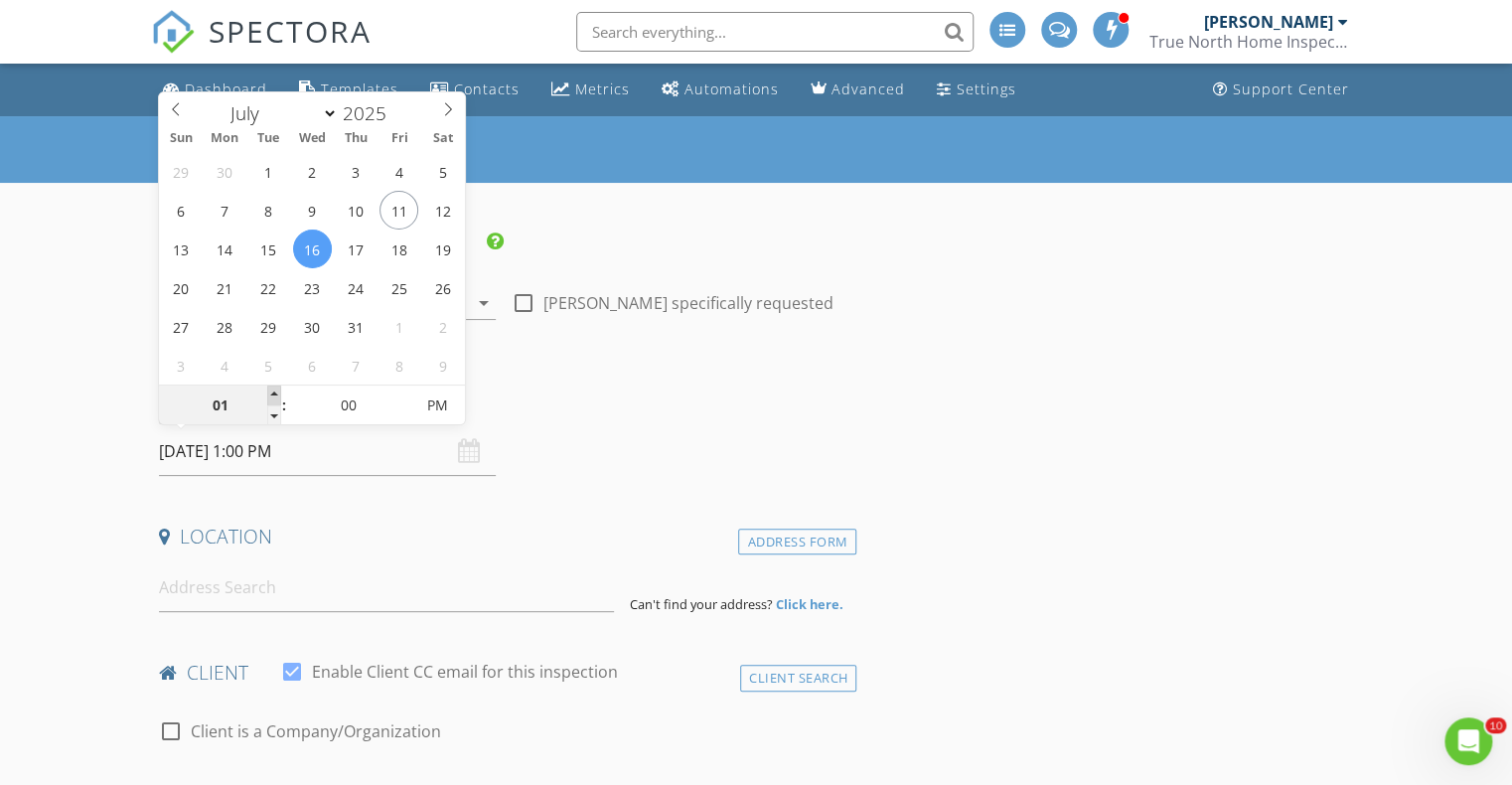 click at bounding box center [274, 395] 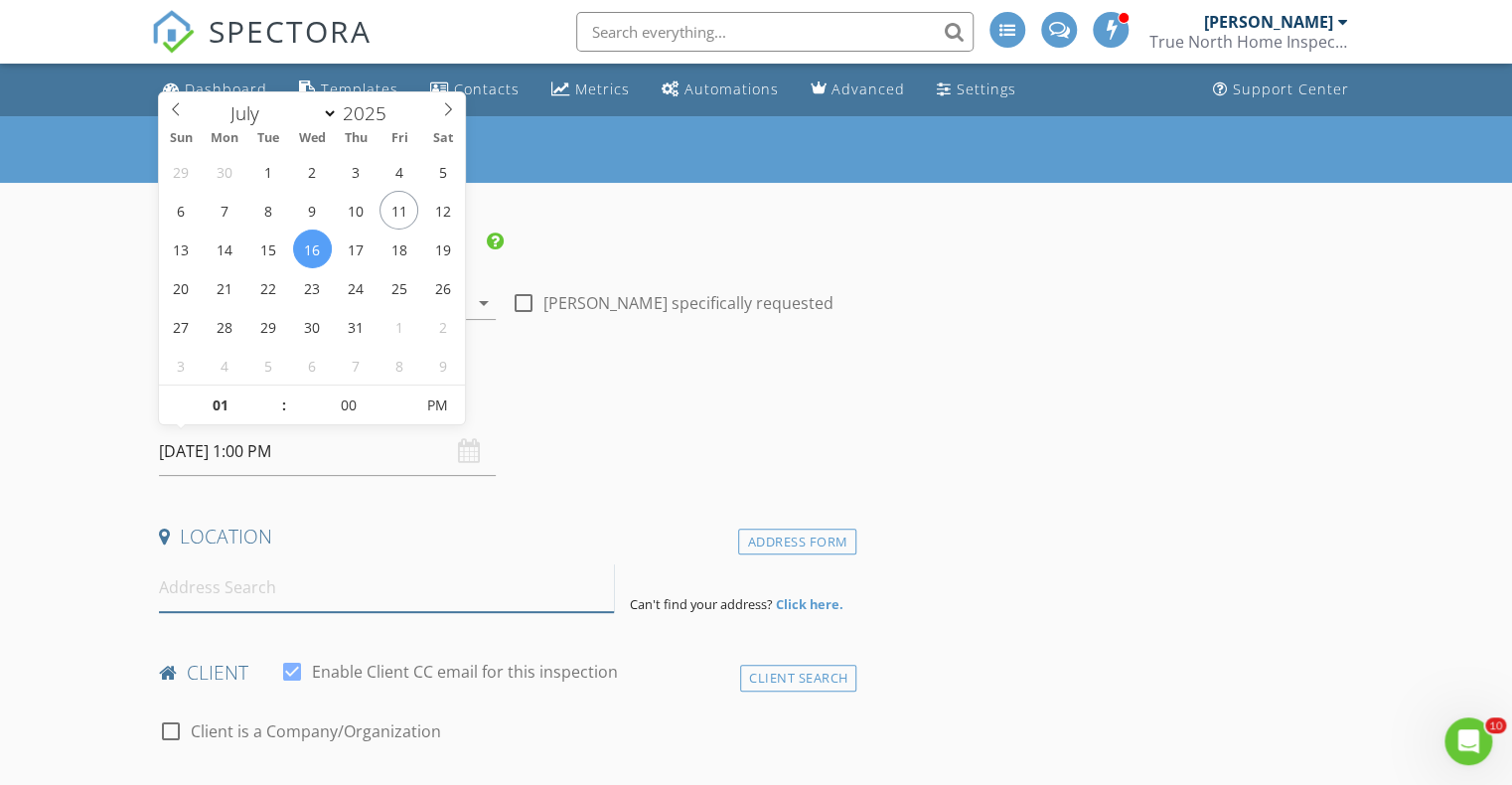 click at bounding box center [386, 587] 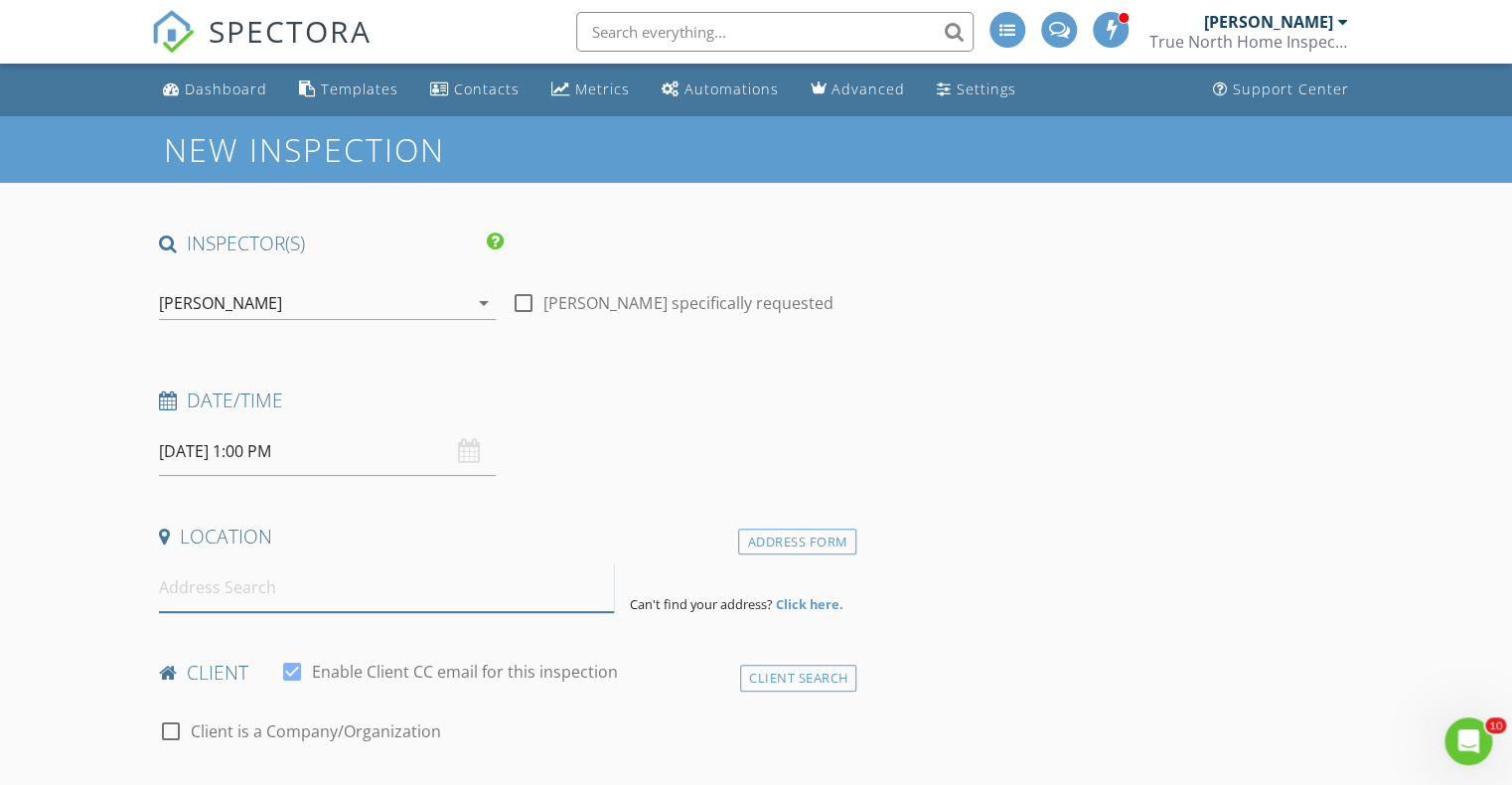 paste on "Recommend adding gutters" 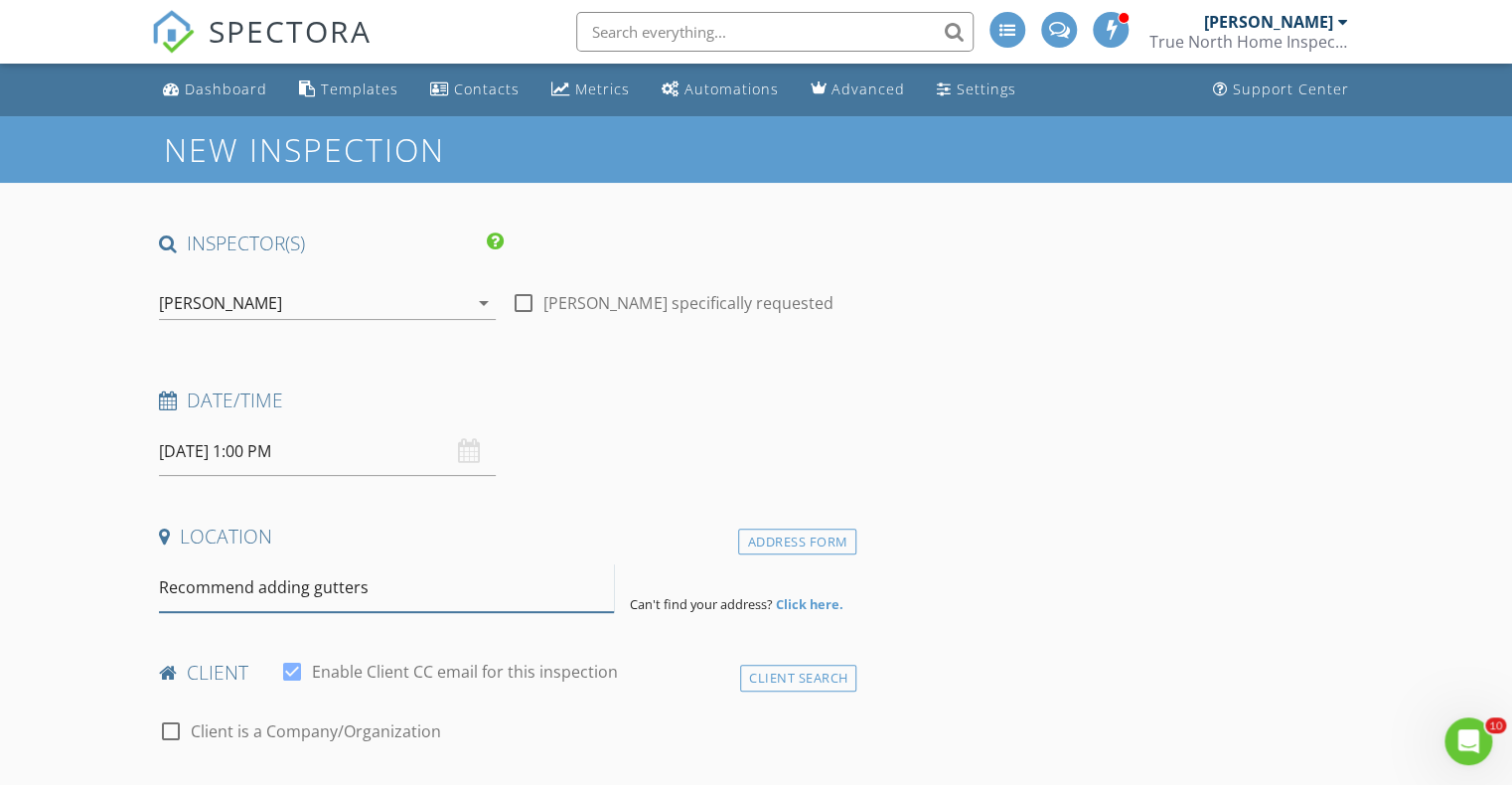 drag, startPoint x: 390, startPoint y: 596, endPoint x: 73, endPoint y: 574, distance: 317.76249 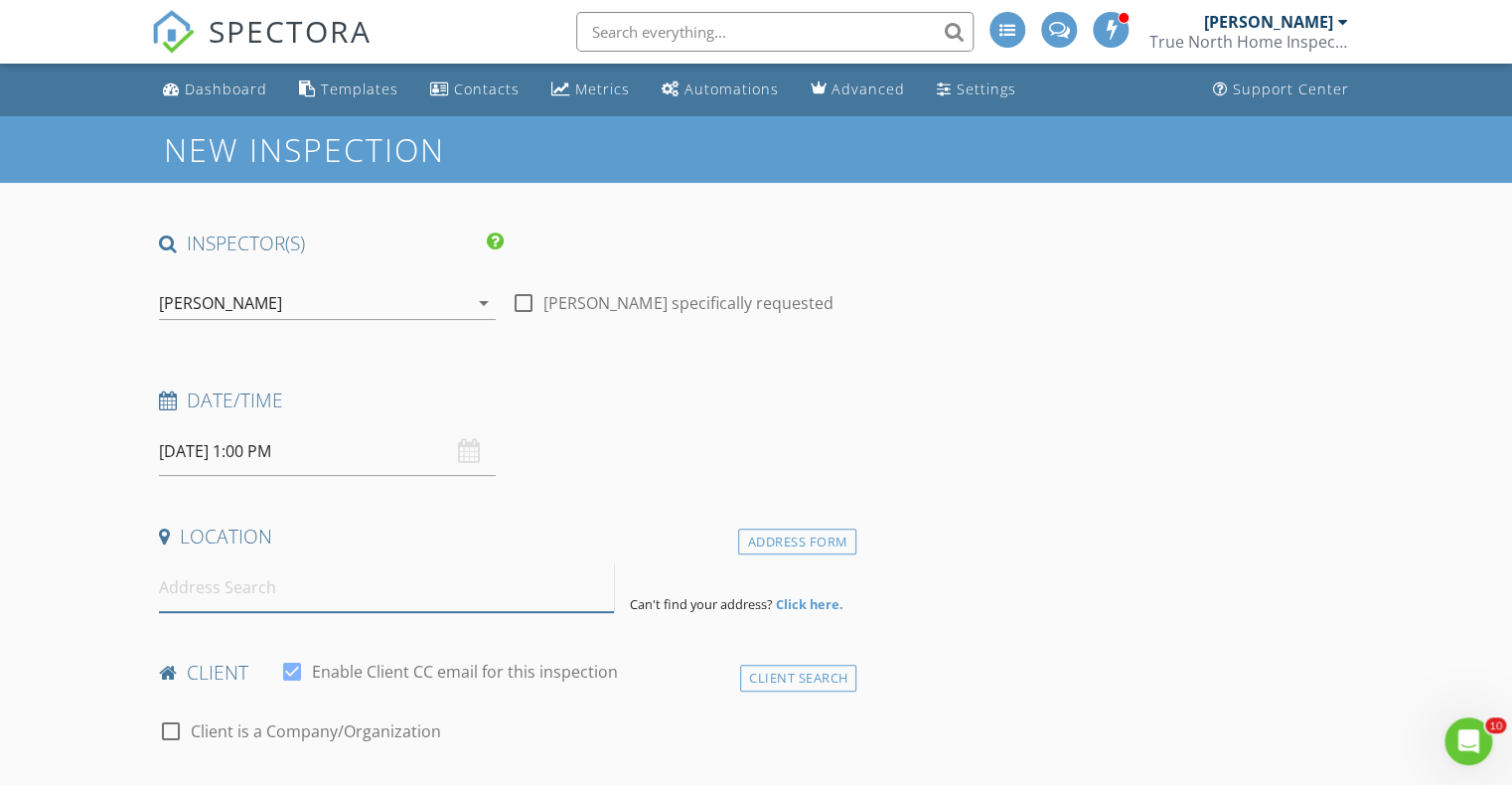 click at bounding box center [386, 587] 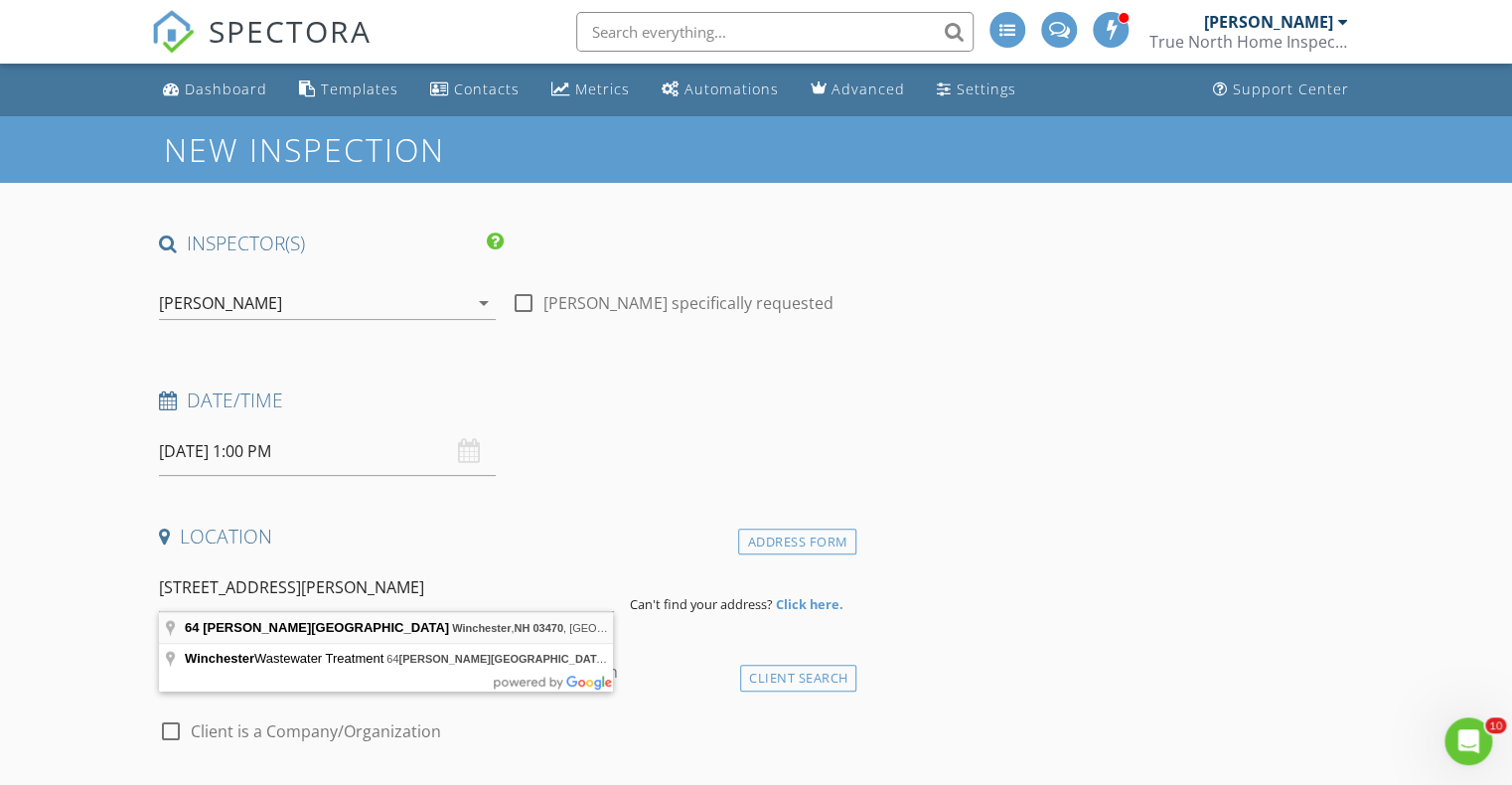 type on "64 Duso Road, Winchester, NH 03470, USA" 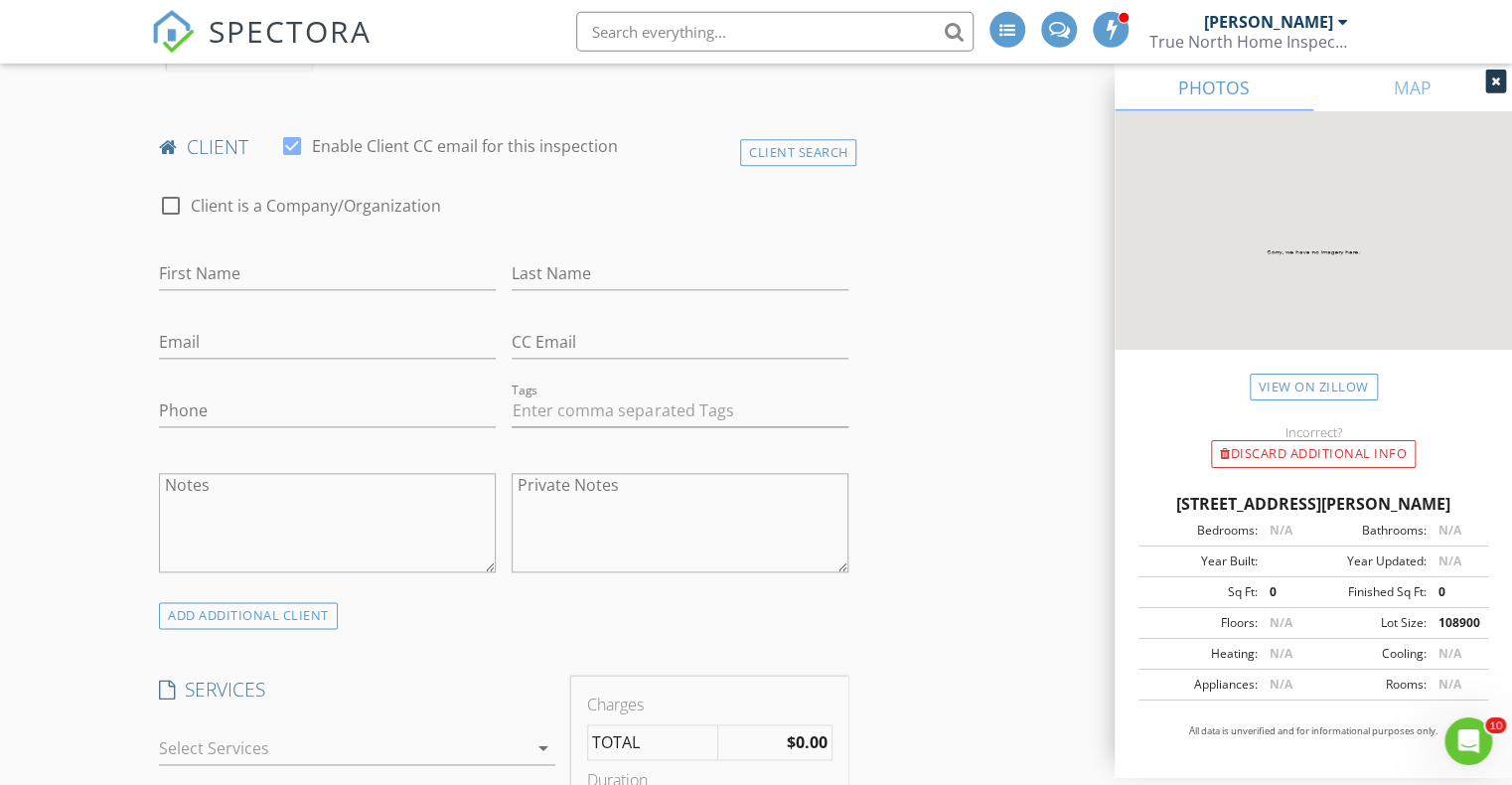 scroll, scrollTop: 944, scrollLeft: 0, axis: vertical 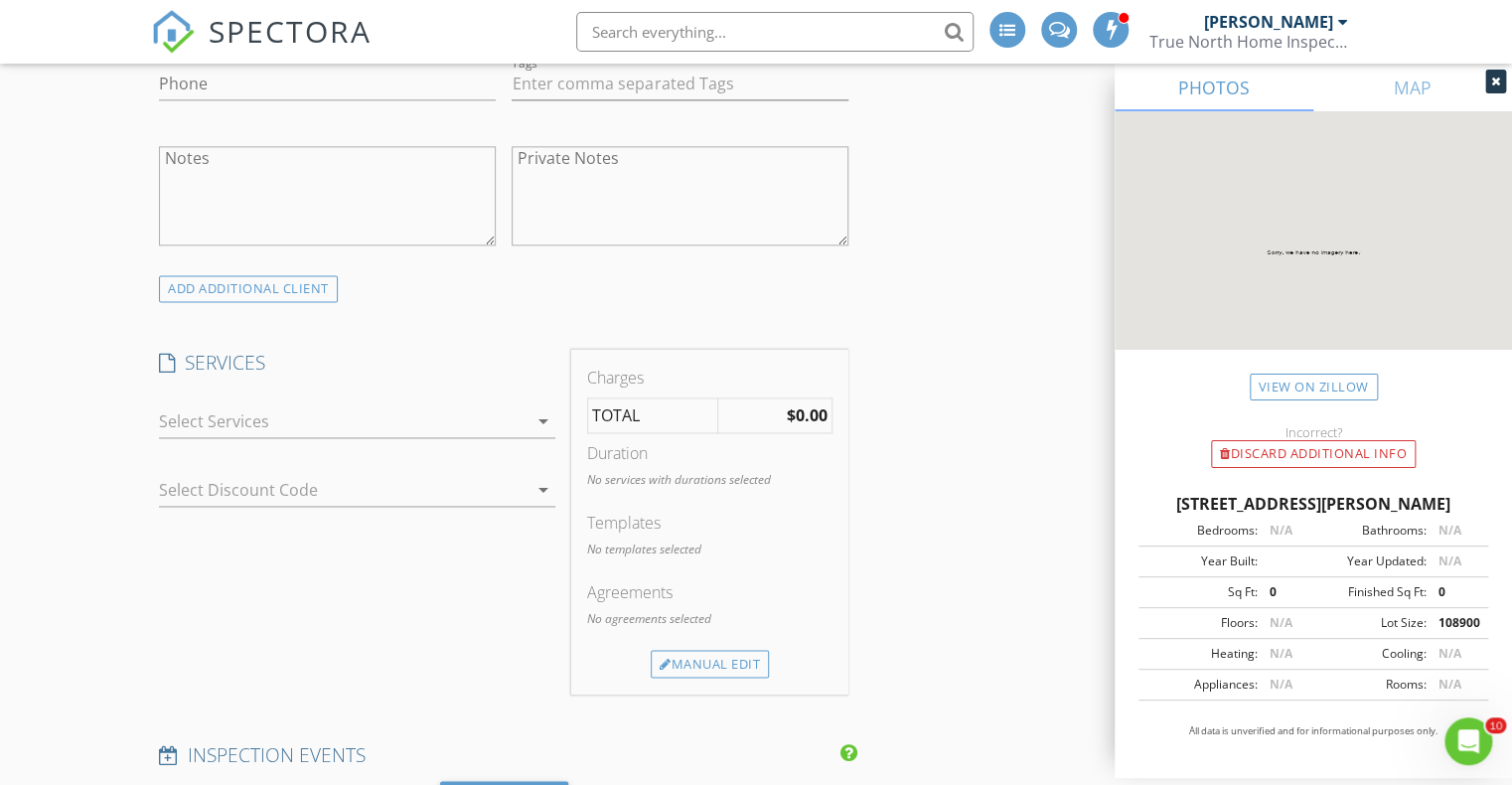 click on "arrow_drop_down" at bounding box center [543, 421] 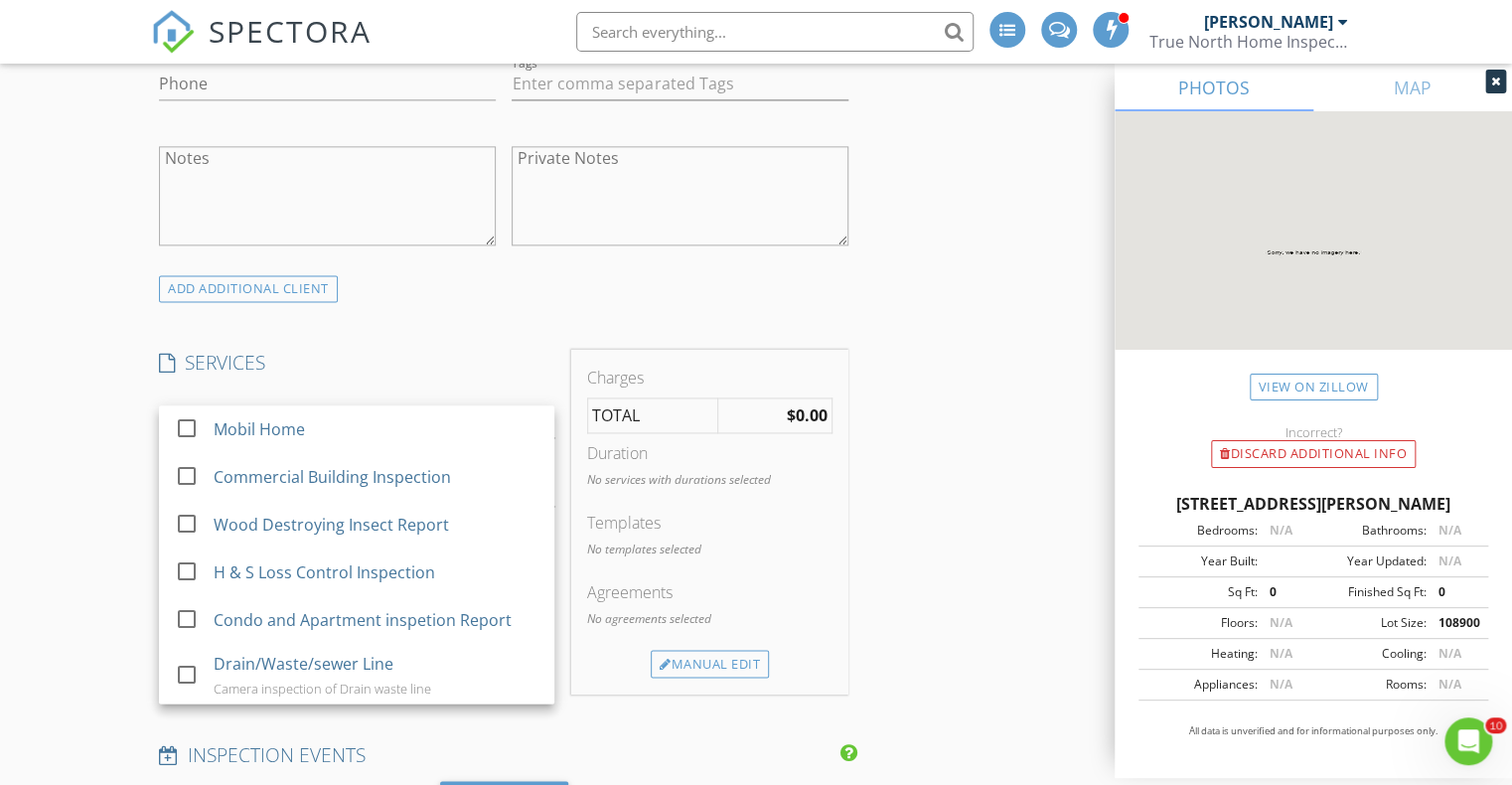 click on "INSPECTOR(S)
check_box   John Brewster   PRIMARY   John Brewster arrow_drop_down   check_box_outline_blank John Brewster specifically requested
Date/Time
07/16/2025 1:00 PM
Location
Address Search       Address 64 Duso Rd   Unit   City Winchester   State NH   Zip 03470   County Cheshire     Square Feet 0   Year Built   Foundation arrow_drop_down     John Brewster     47.4 miles     (an hour)
client
check_box Enable Client CC email for this inspection   Client Search     check_box_outline_blank Client is a Company/Organization     First Name   Last Name   Email   CC Email   Phone         Tags         Notes   Private Notes
ADD ADDITIONAL client
SERVICES
check_box_outline_blank   Mobil Home   check_box_outline_blank   Commercial Building Inspection   check_box_outline_blank" at bounding box center (756, 780) 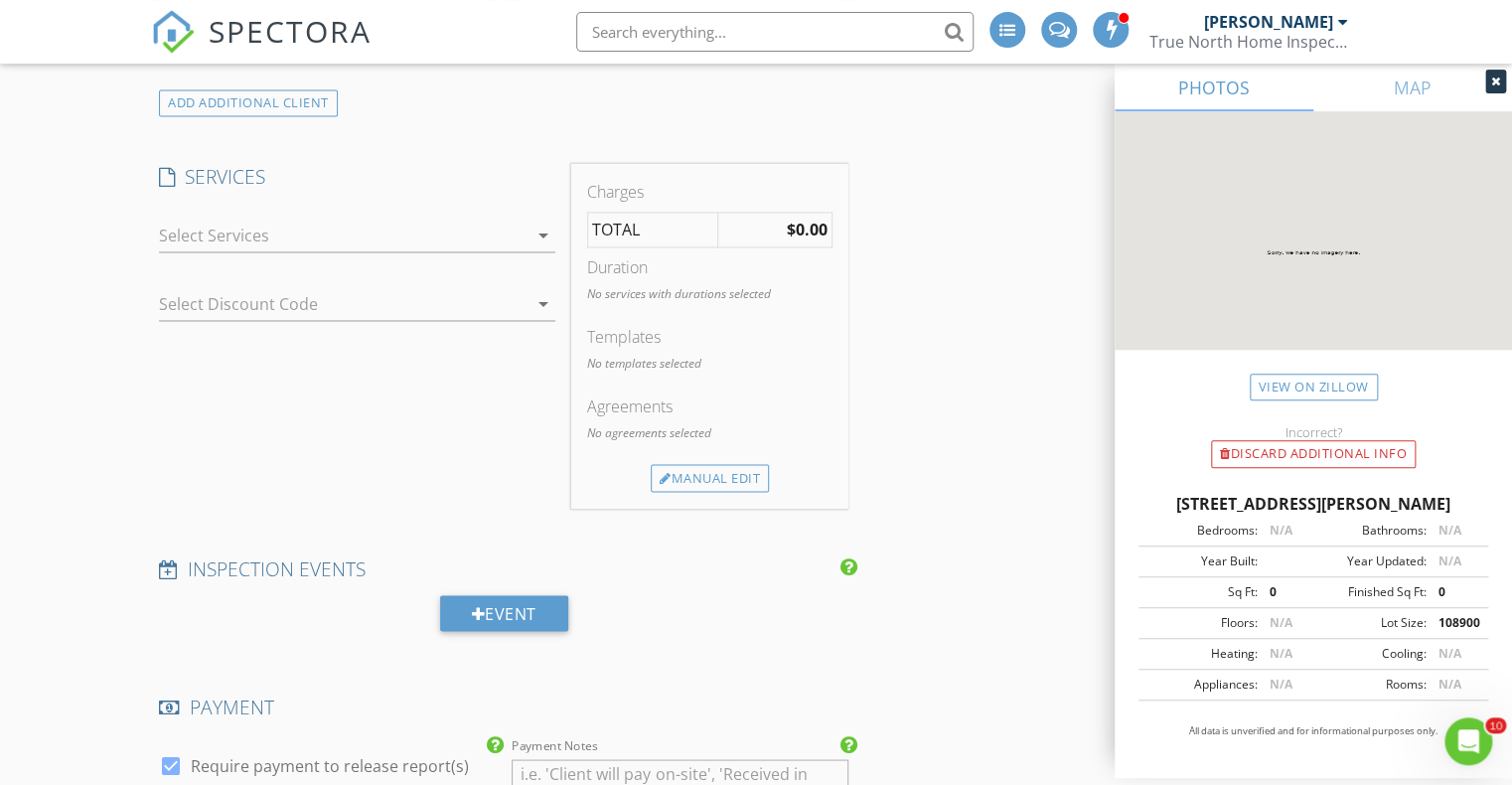 scroll, scrollTop: 1363, scrollLeft: 0, axis: vertical 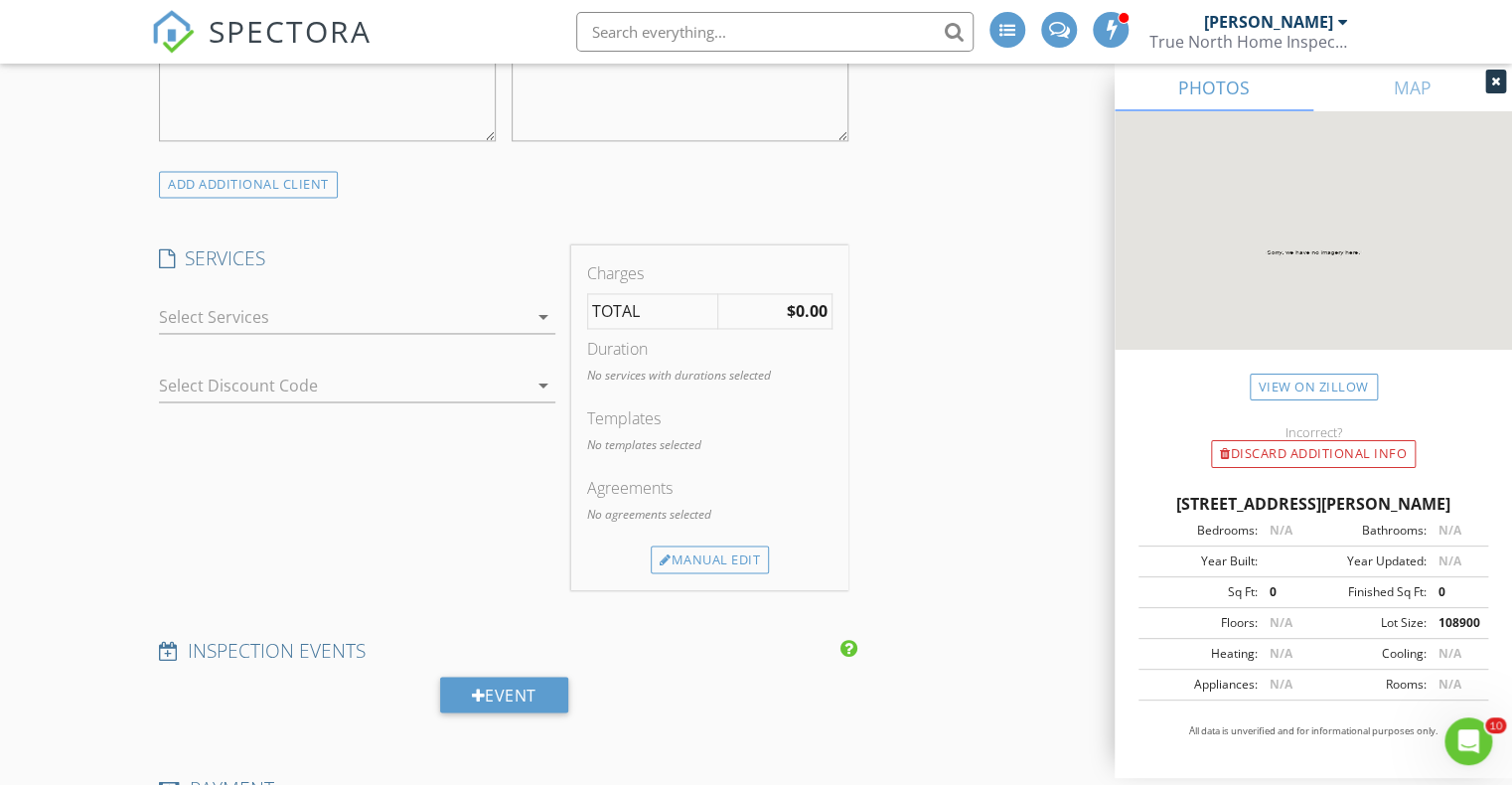 click on "arrow_drop_down" at bounding box center (543, 317) 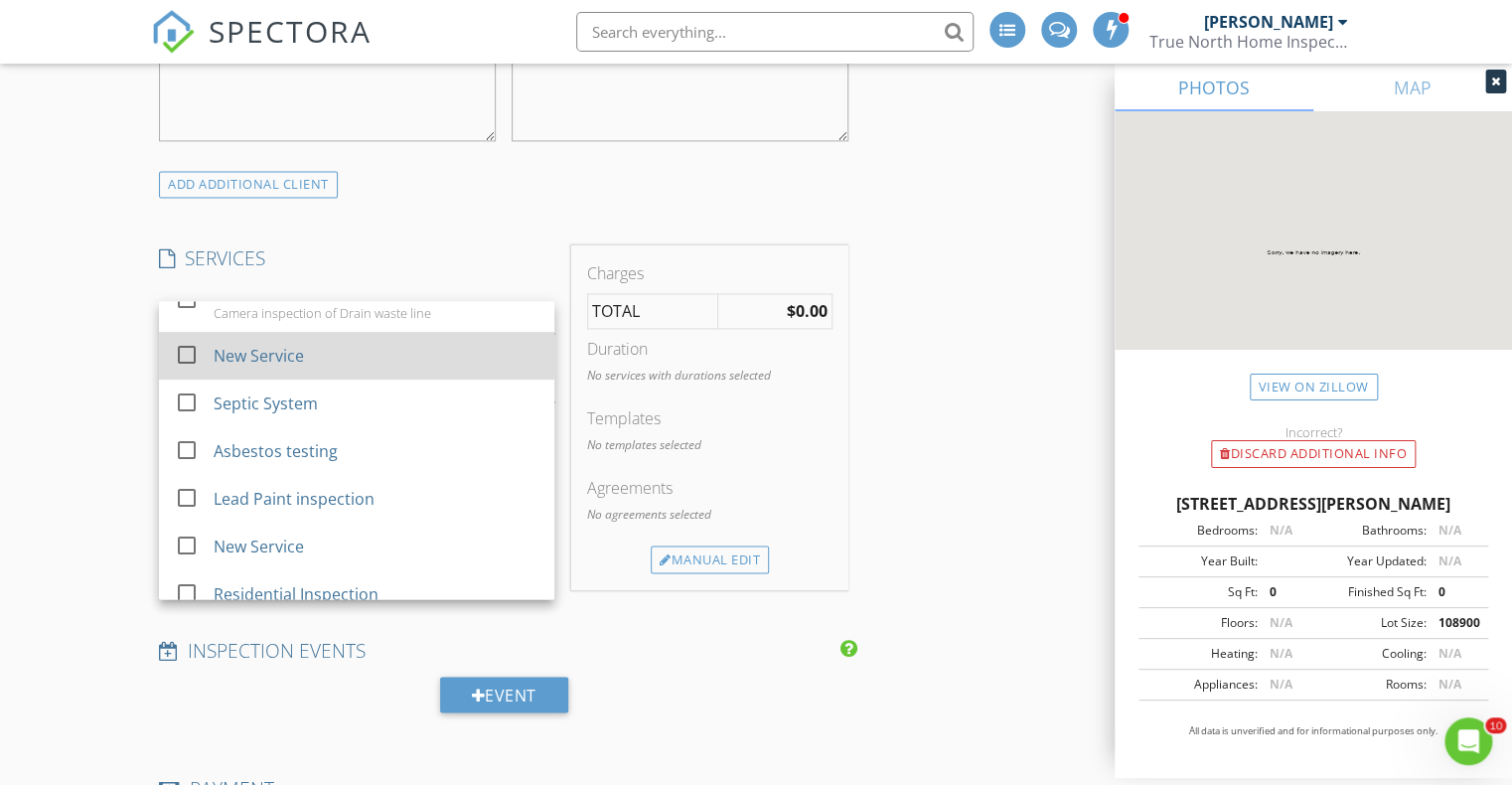 scroll, scrollTop: 290, scrollLeft: 0, axis: vertical 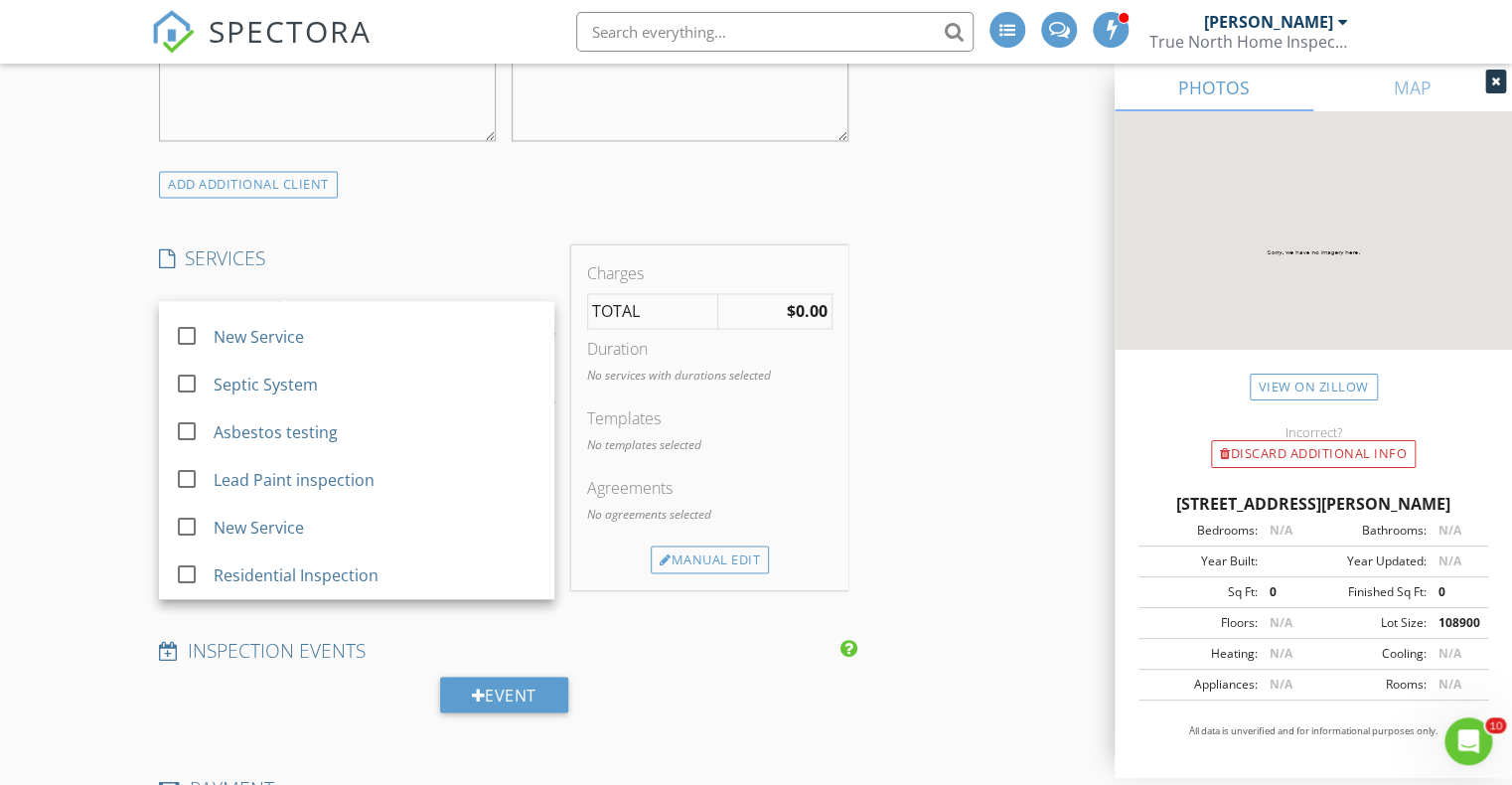 drag, startPoint x: 983, startPoint y: 615, endPoint x: 940, endPoint y: 618, distance: 43.104524 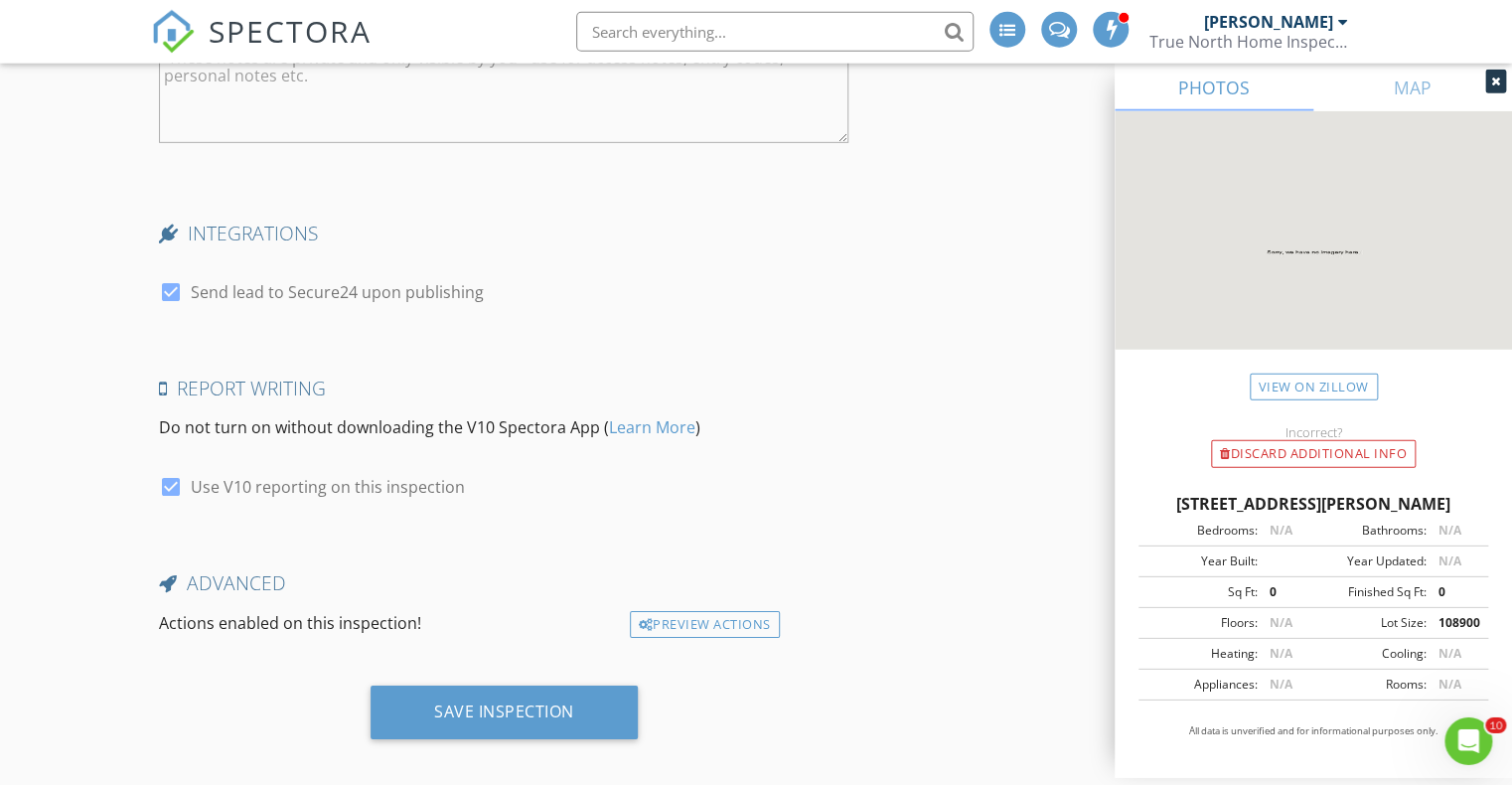 scroll, scrollTop: 3105, scrollLeft: 0, axis: vertical 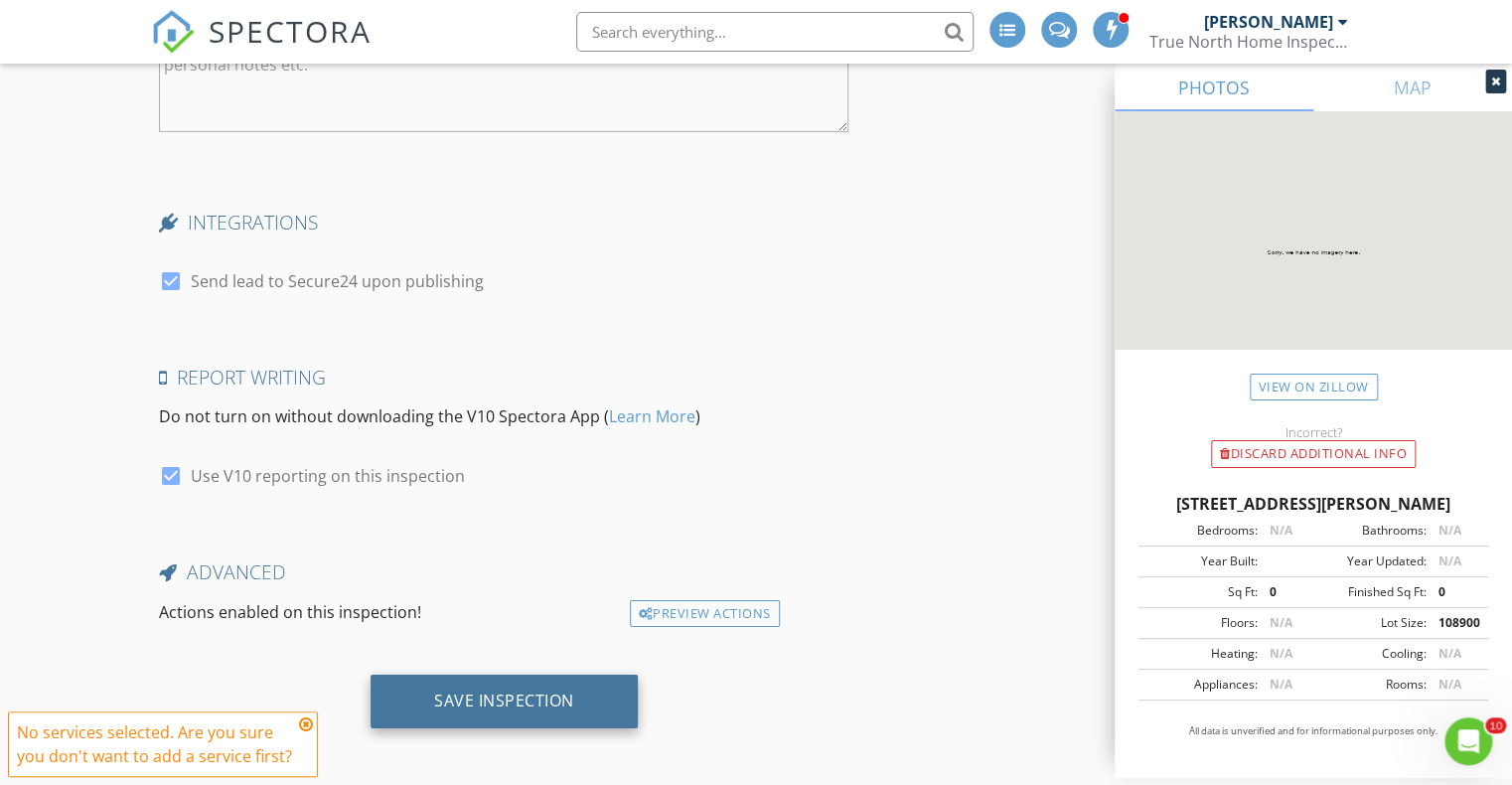 click on "Save Inspection" at bounding box center [504, 701] 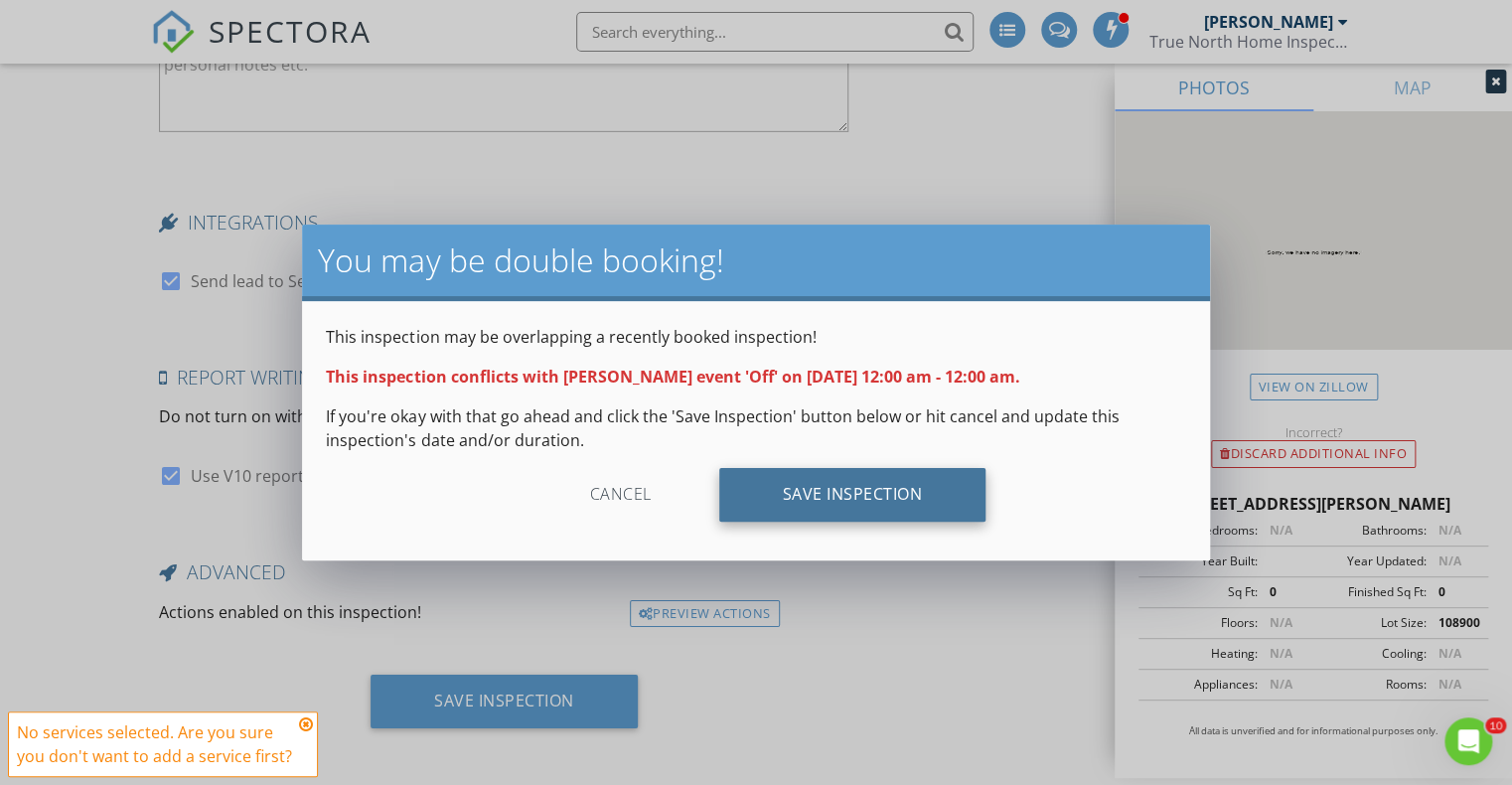 click on "Save Inspection" at bounding box center [852, 495] 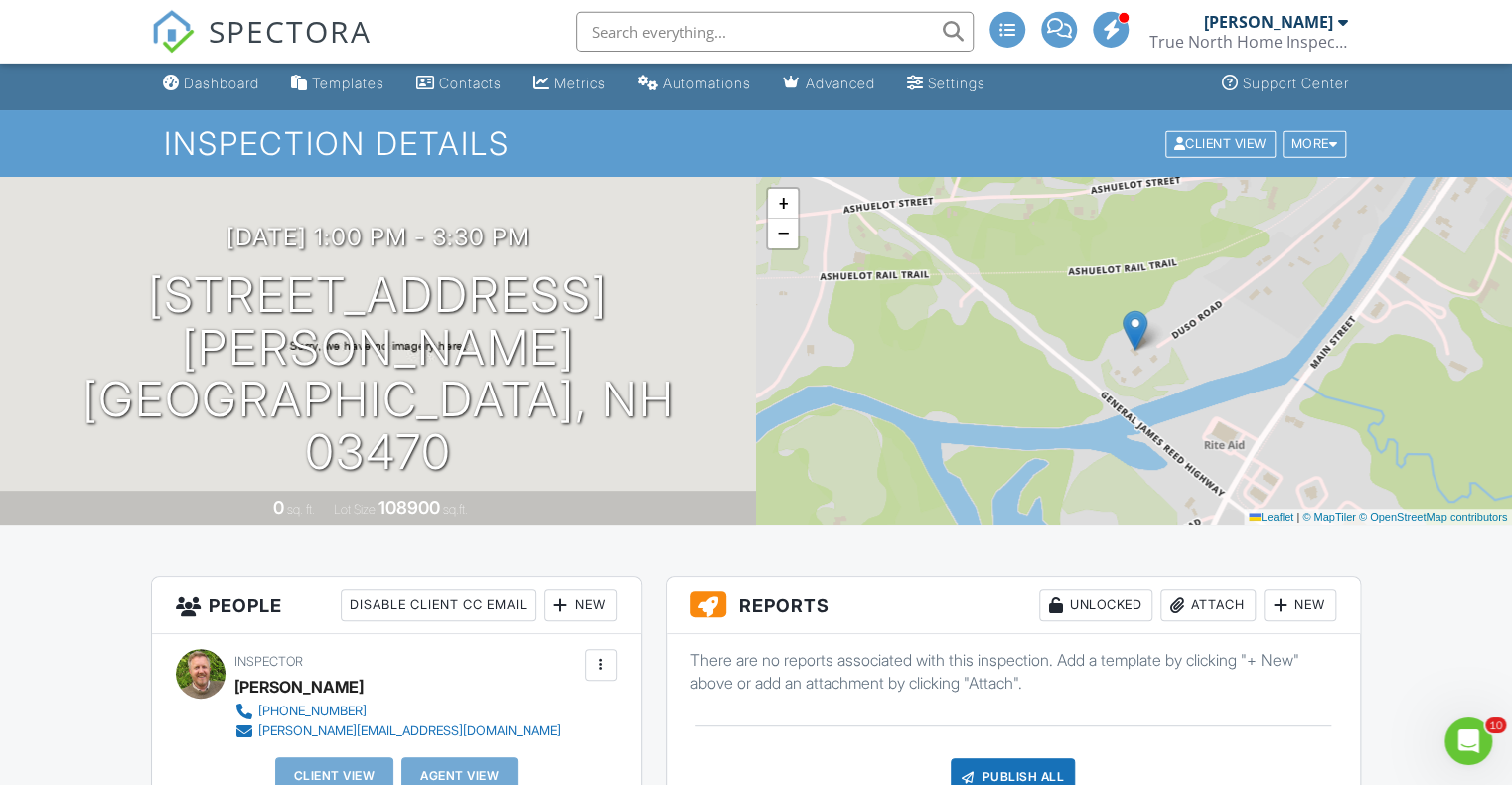 scroll, scrollTop: 0, scrollLeft: 0, axis: both 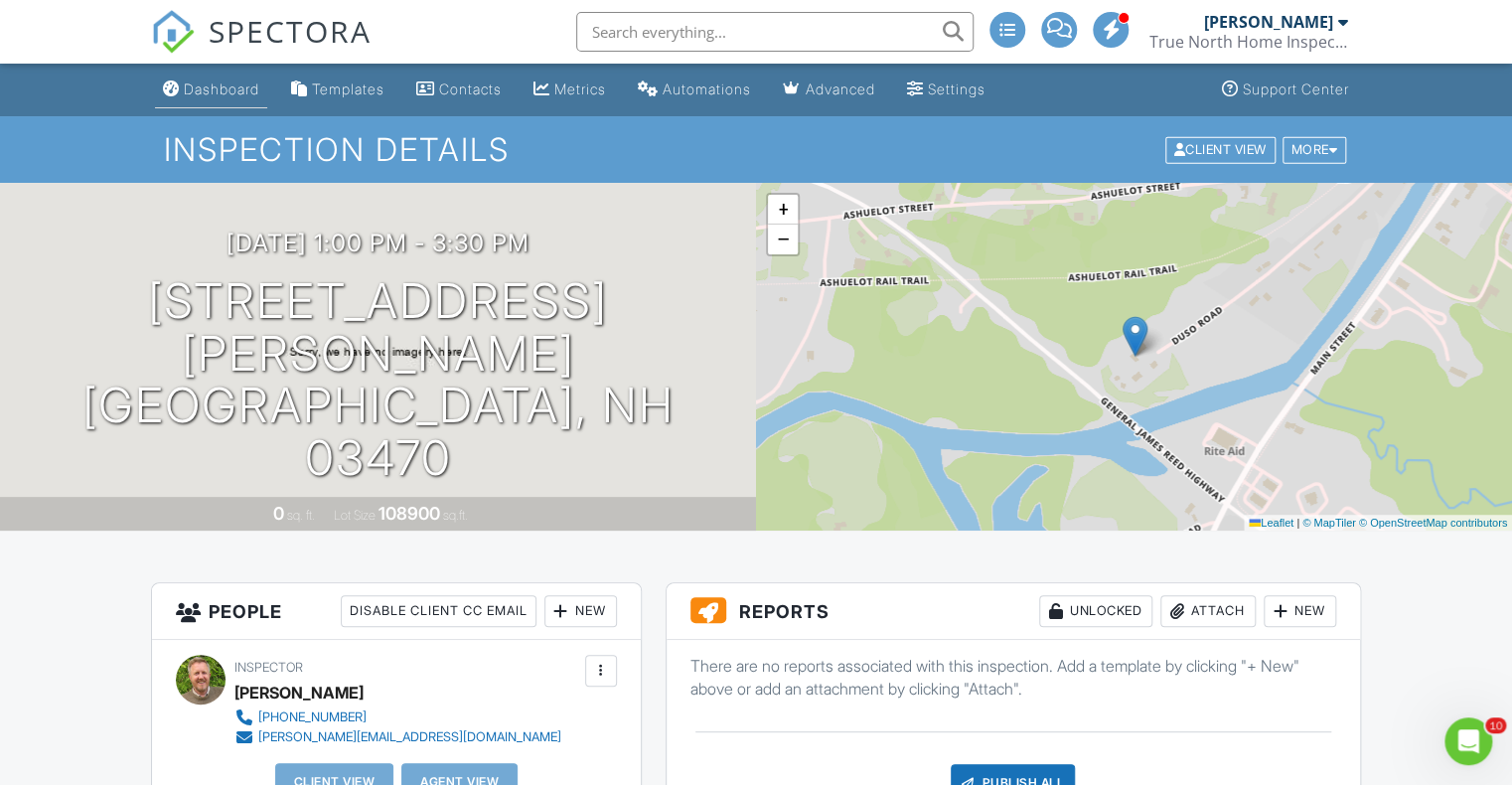 click on "Dashboard" at bounding box center [222, 88] 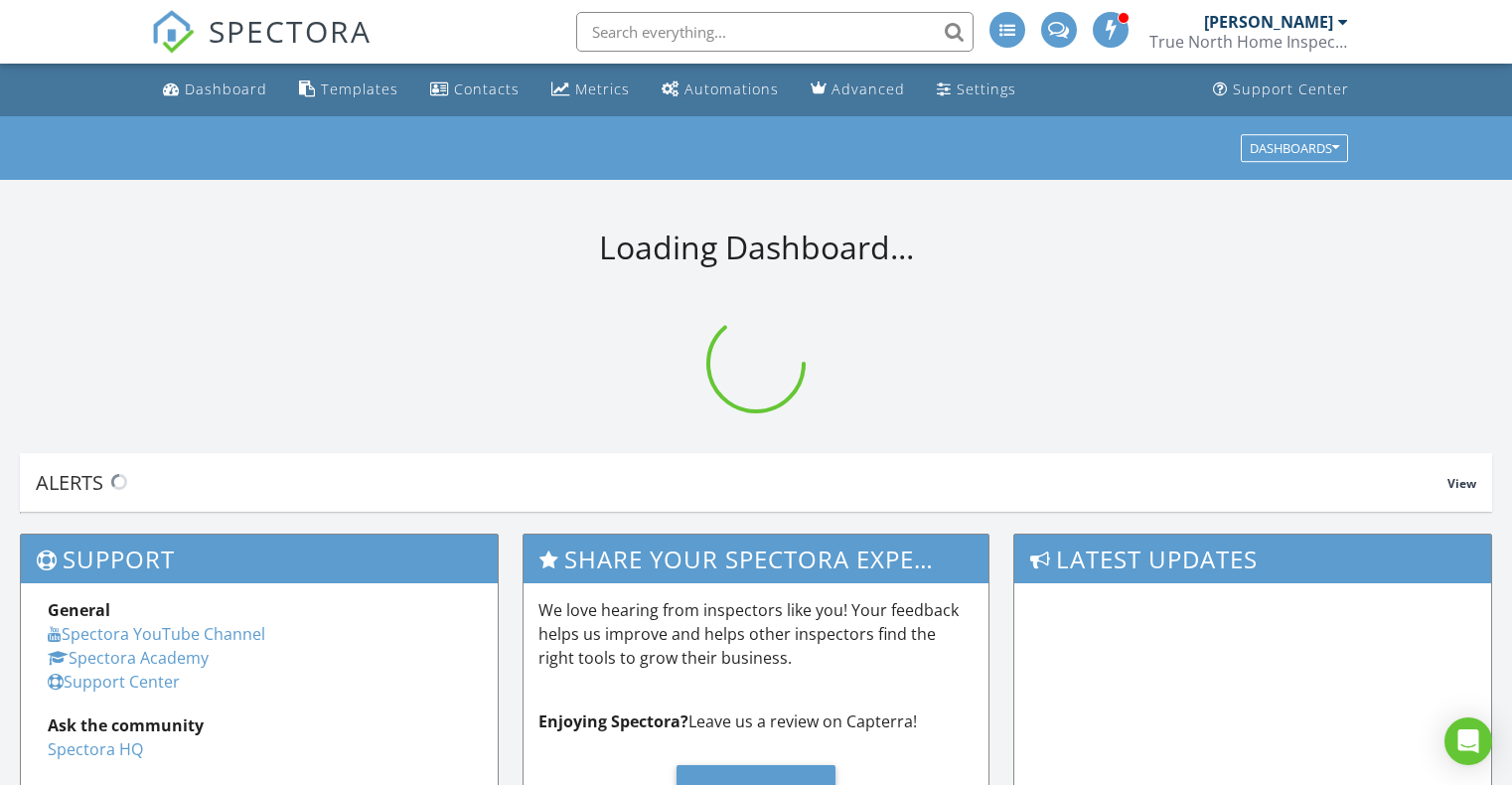scroll, scrollTop: 0, scrollLeft: 0, axis: both 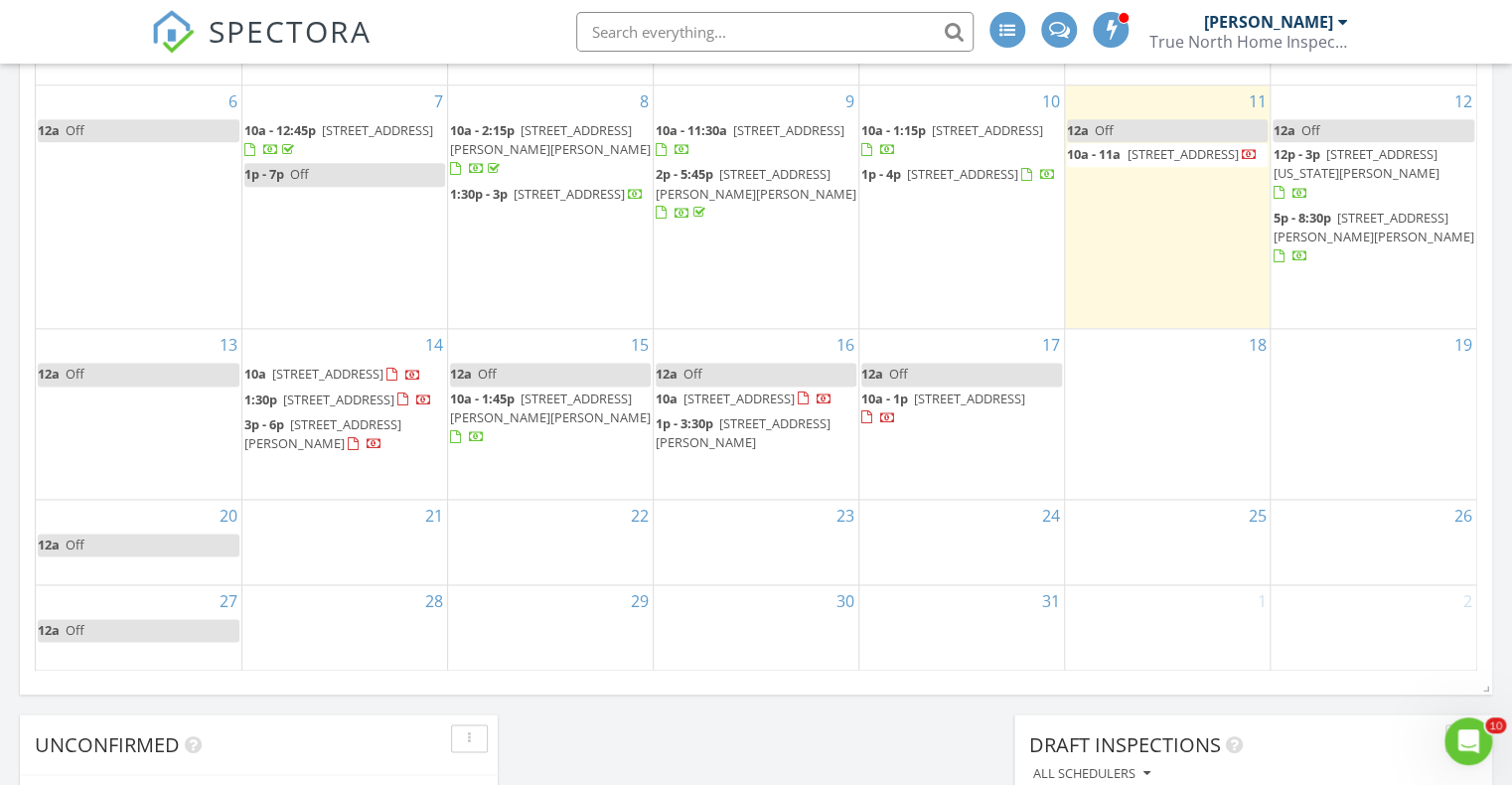 click on "[STREET_ADDRESS]" at bounding box center [963, 174] 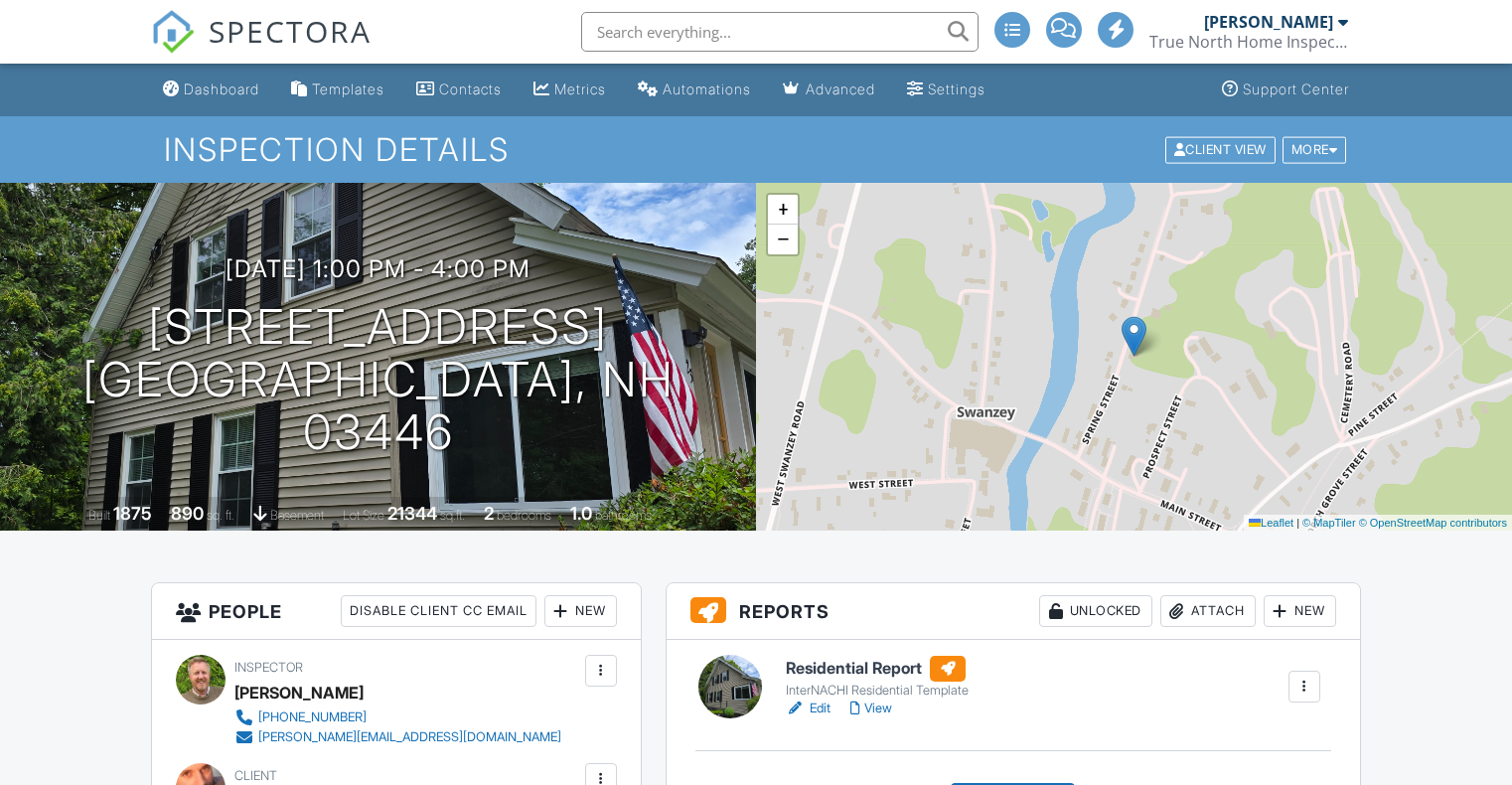 scroll, scrollTop: 0, scrollLeft: 0, axis: both 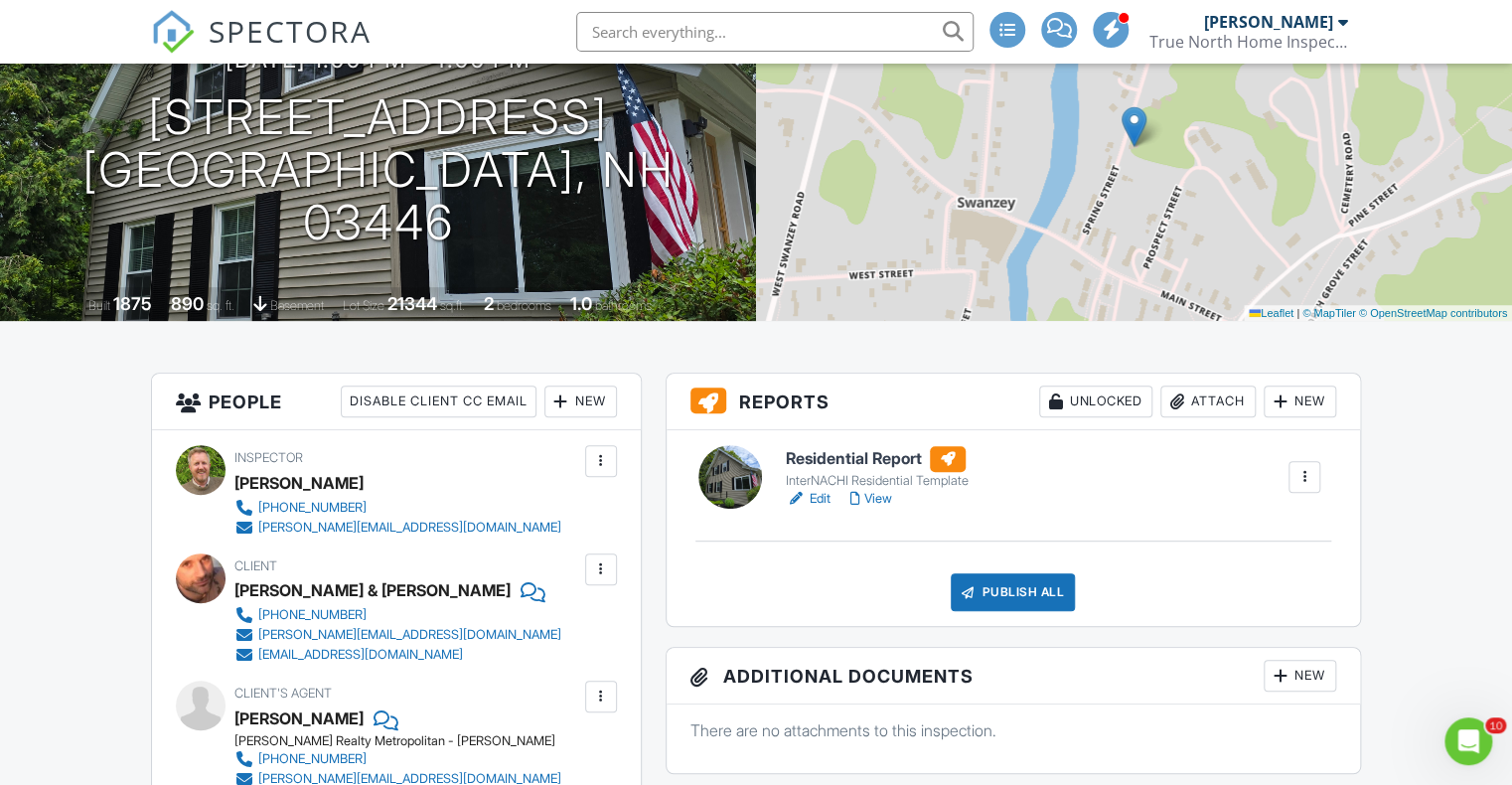 drag, startPoint x: 821, startPoint y: 499, endPoint x: 784, endPoint y: 471, distance: 46.400431 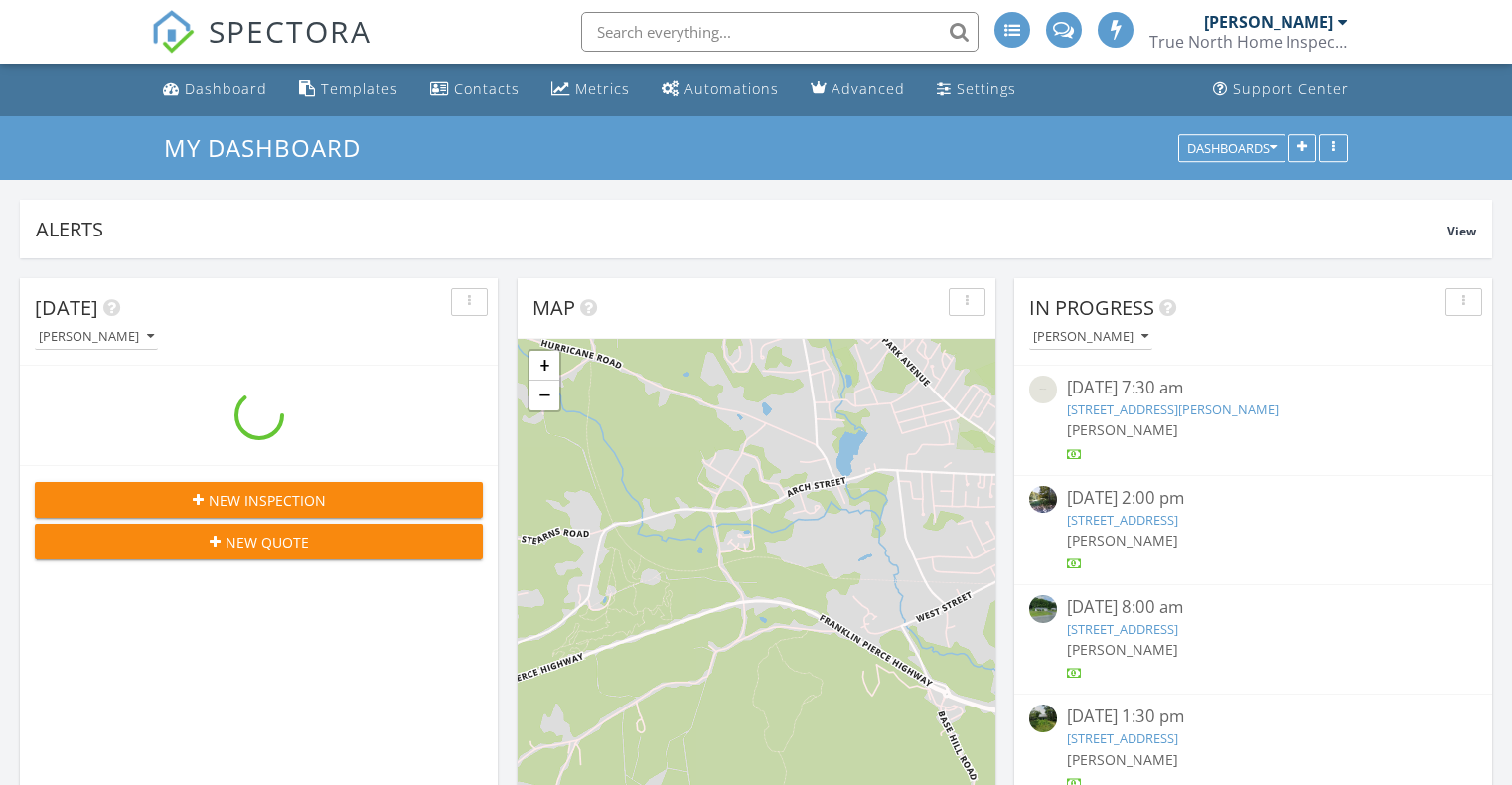 scroll, scrollTop: 0, scrollLeft: 0, axis: both 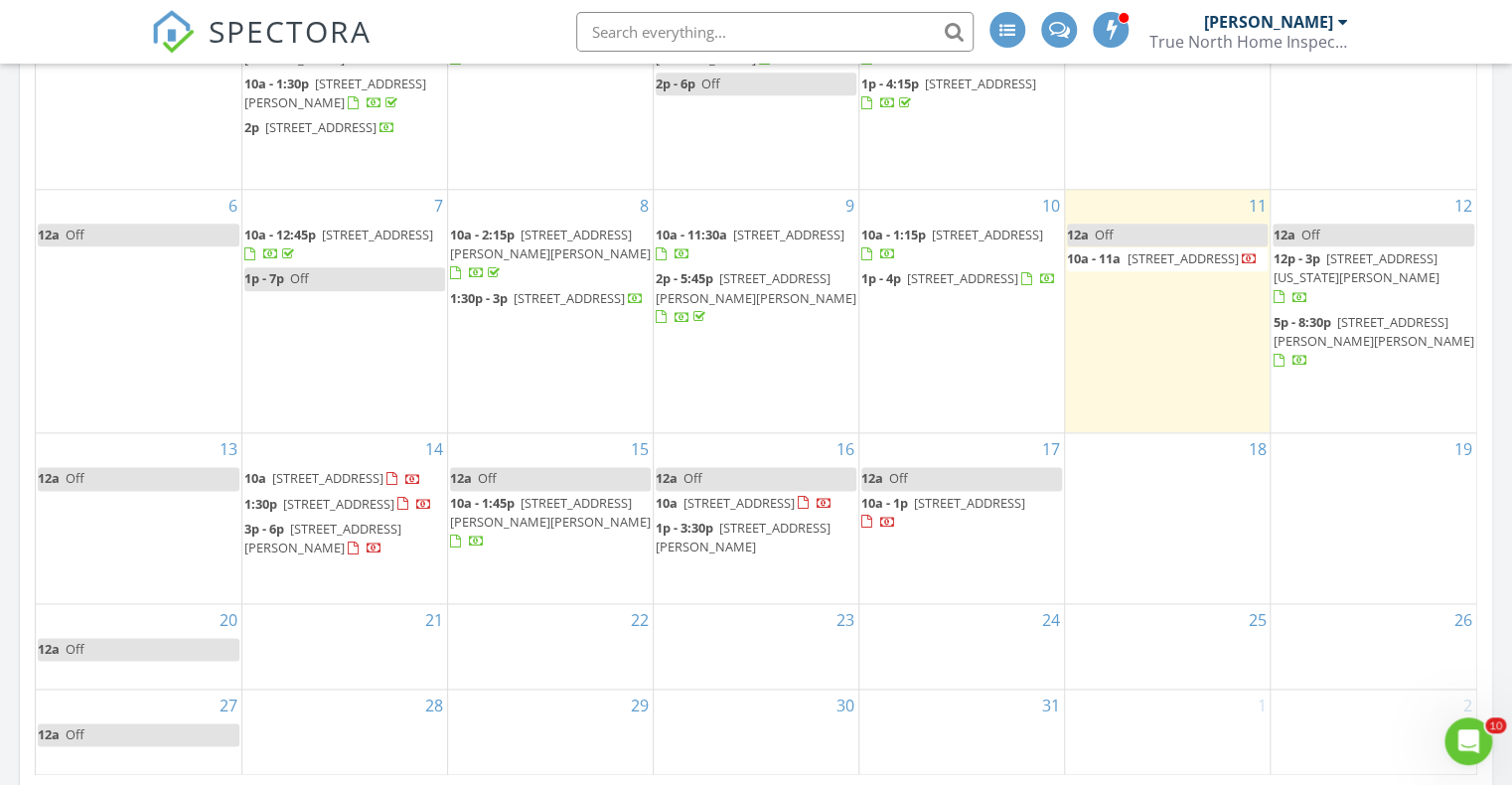 click on "18" at bounding box center [1167, 518] 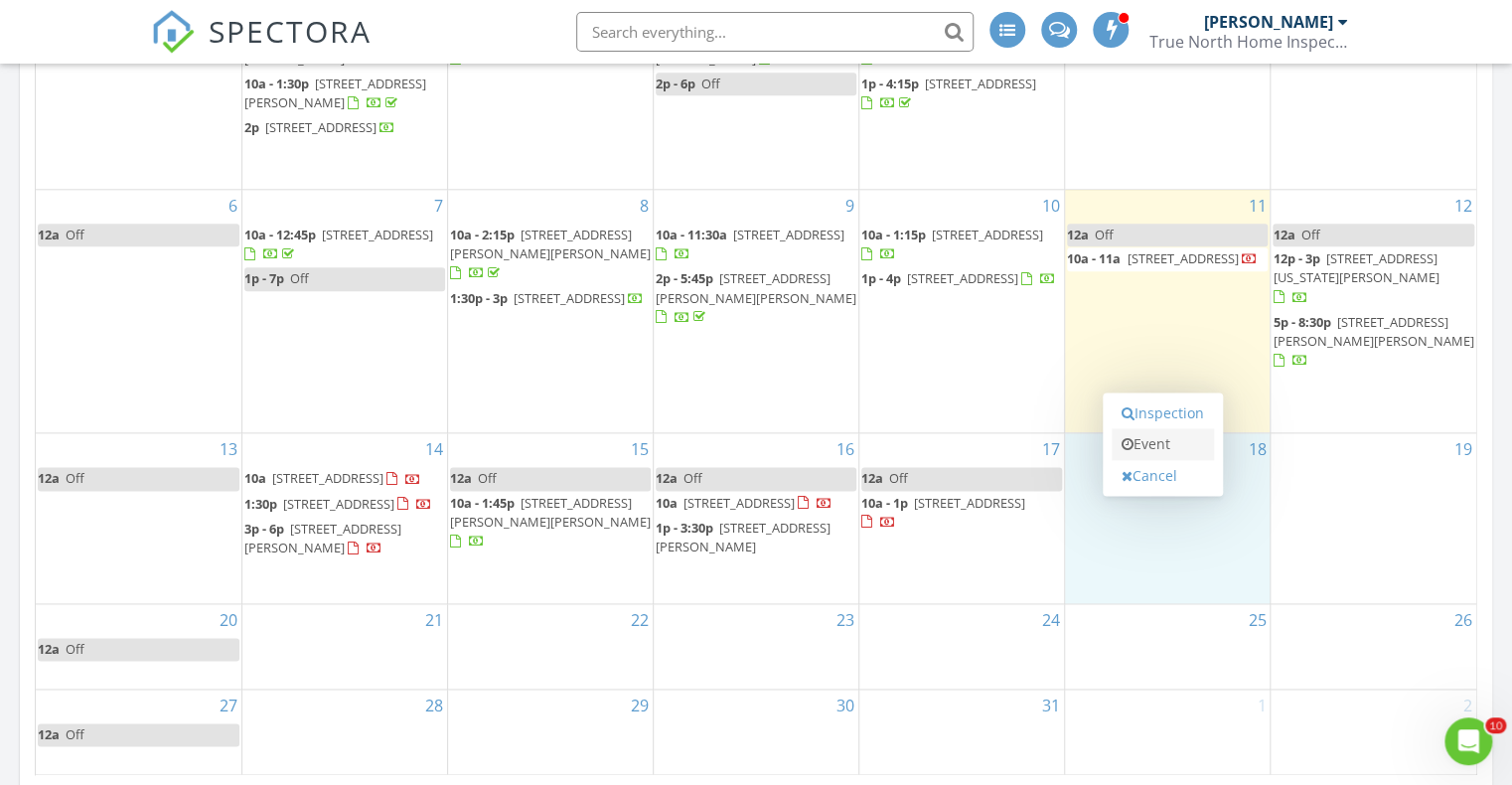 click on "Event" at bounding box center [1162, 444] 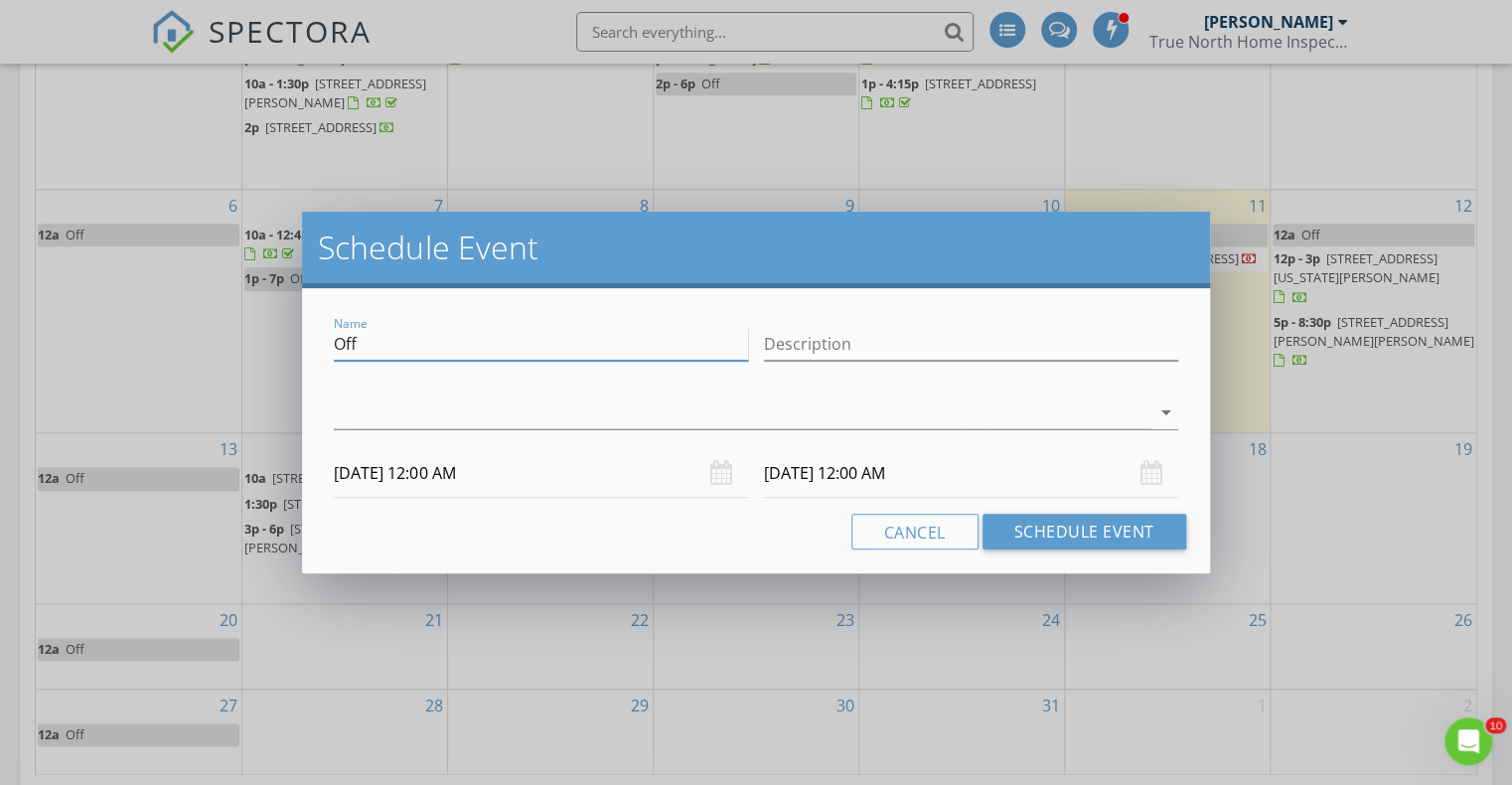 drag, startPoint x: 391, startPoint y: 339, endPoint x: 236, endPoint y: 340, distance: 155.0032 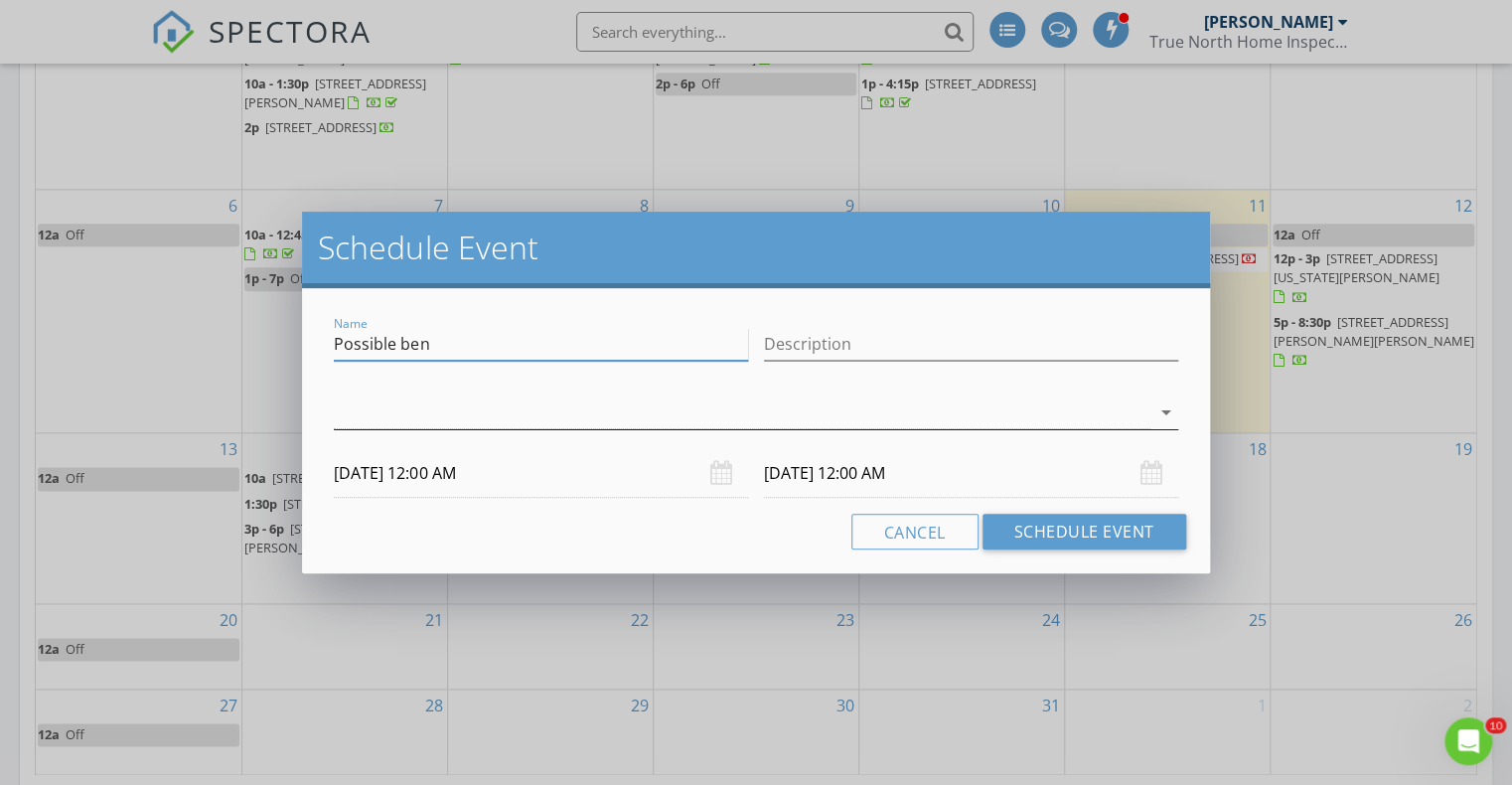 type on "Possible ben" 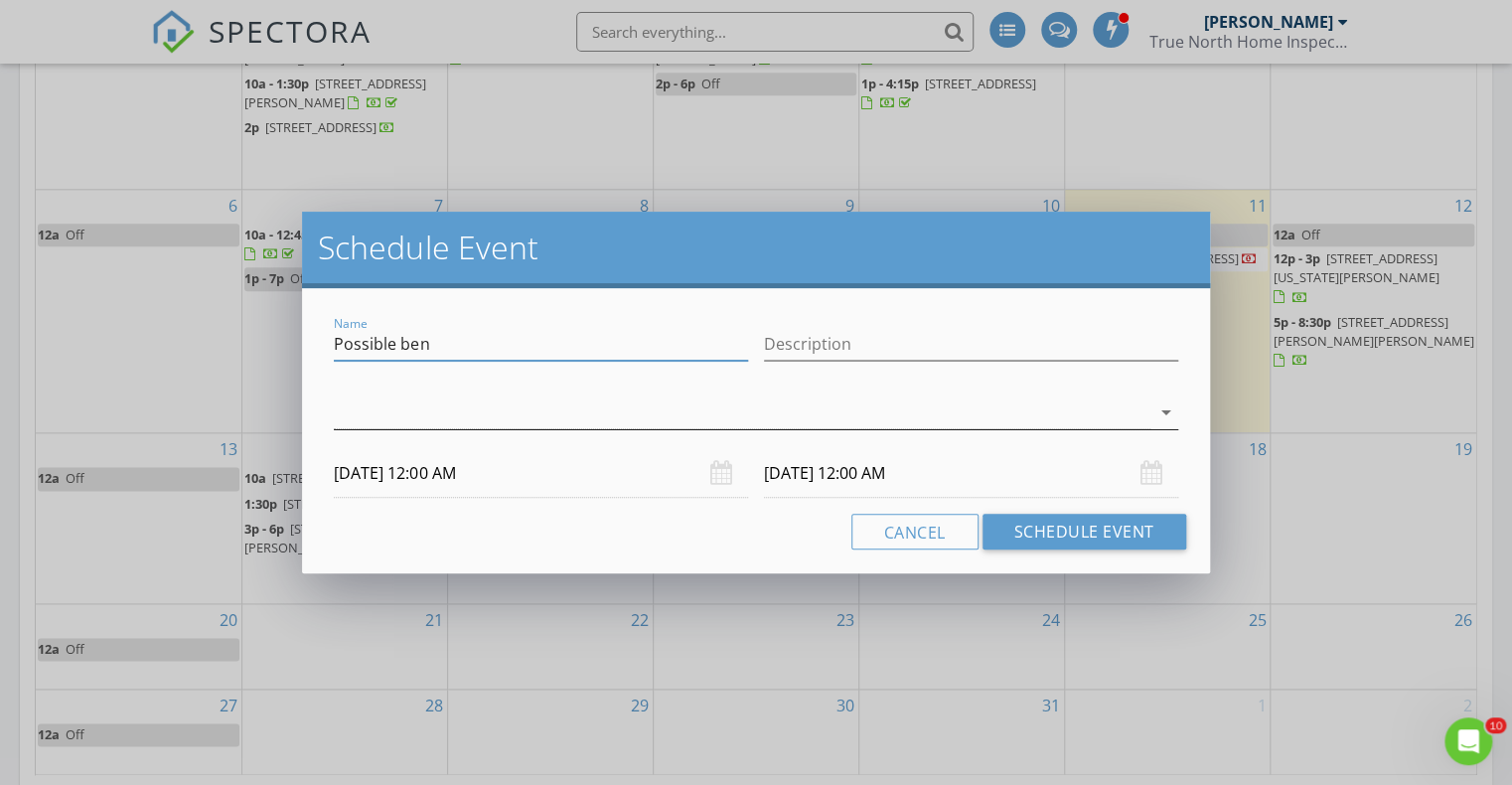 click at bounding box center (741, 412) 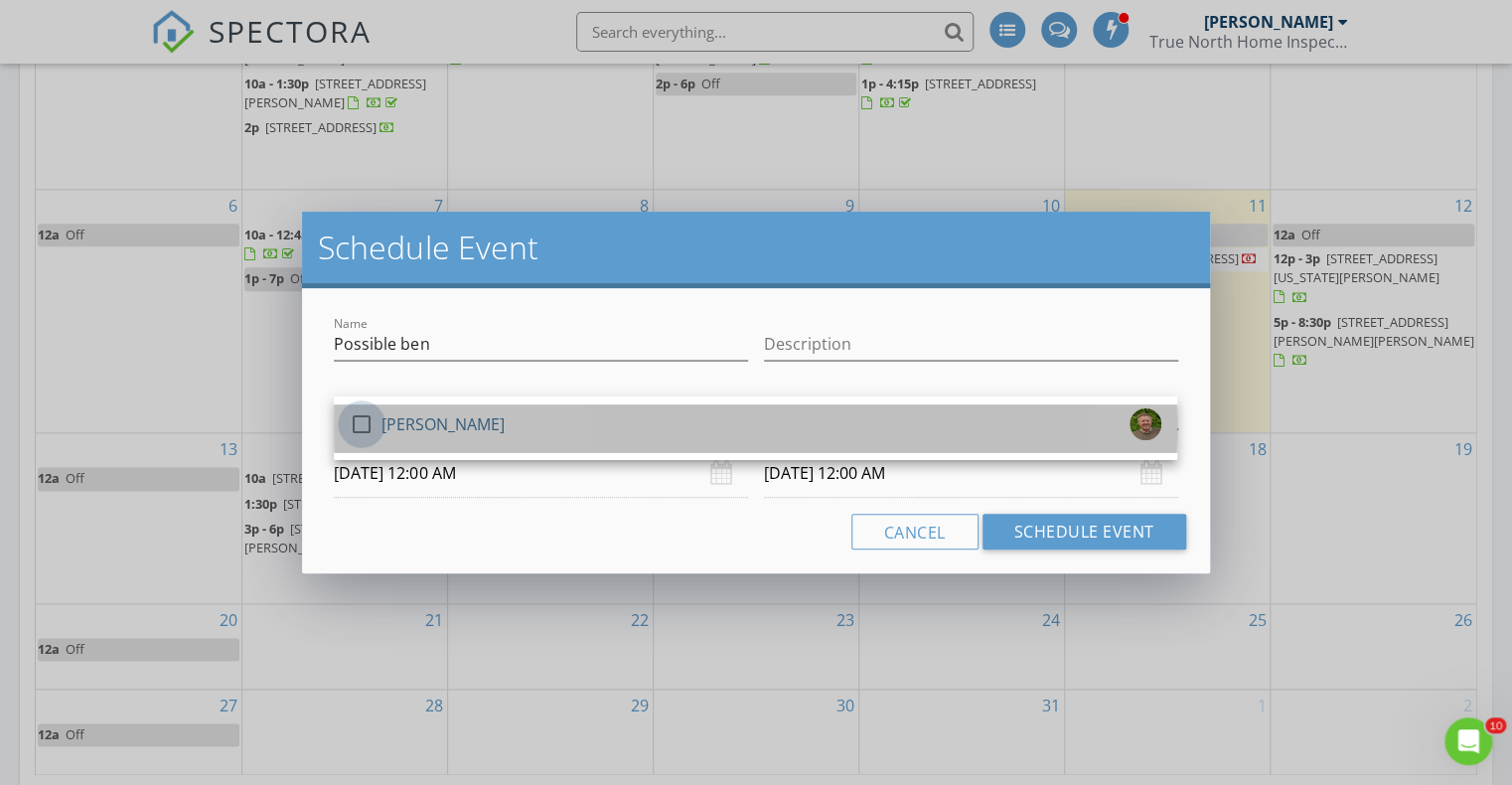 click at bounding box center (362, 424) 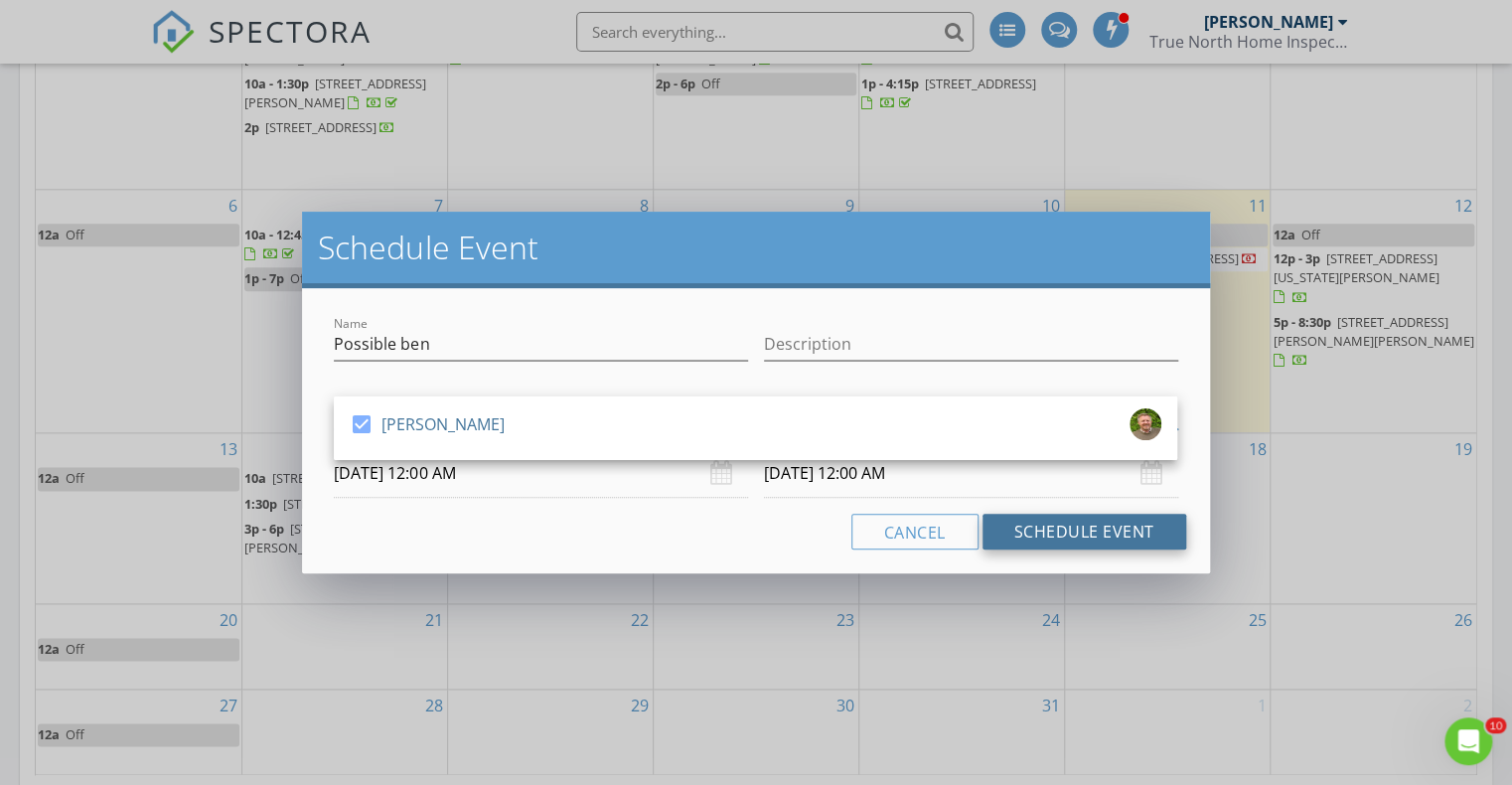 click on "Schedule Event" at bounding box center [1084, 532] 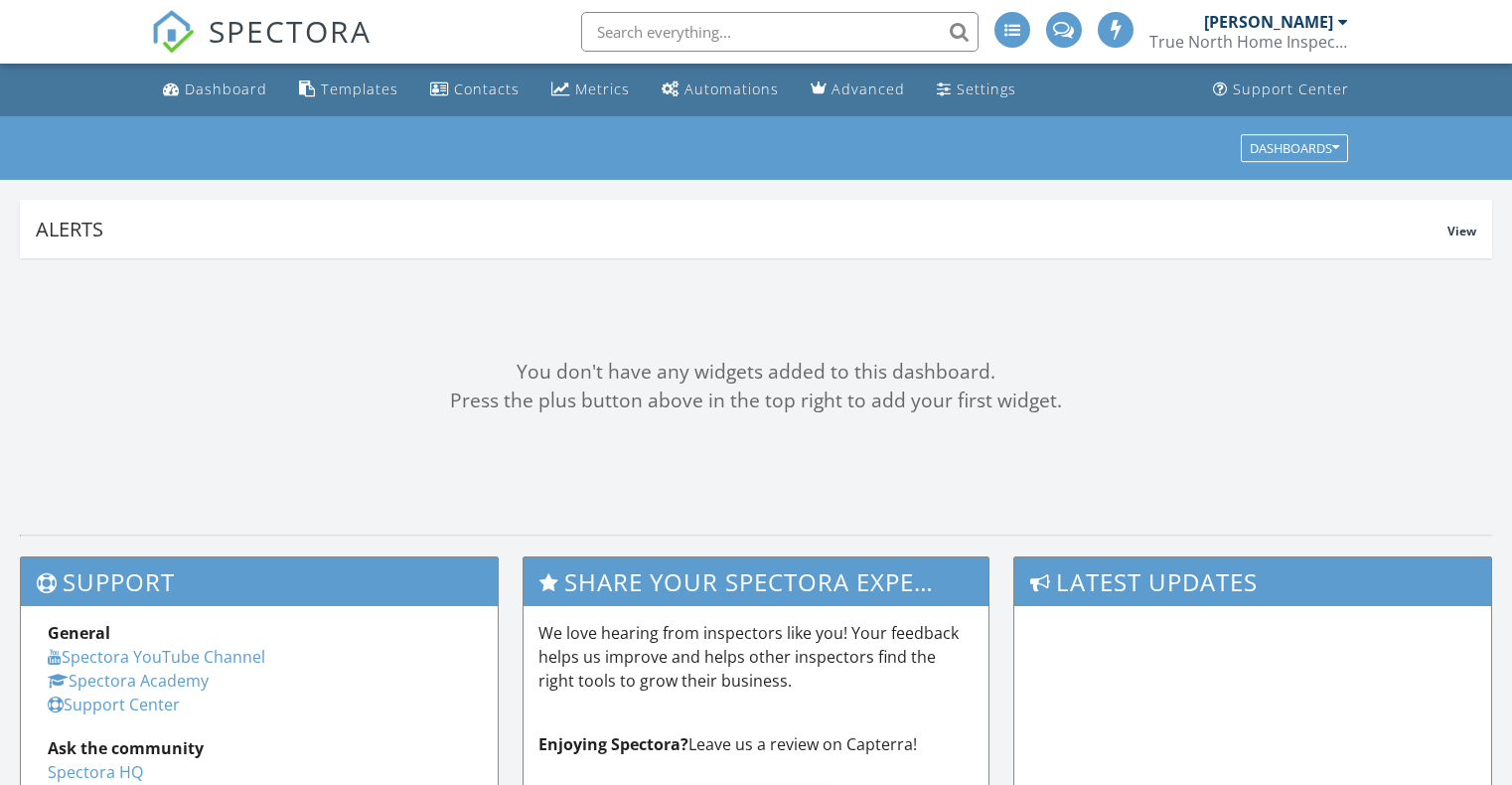 scroll, scrollTop: 0, scrollLeft: 0, axis: both 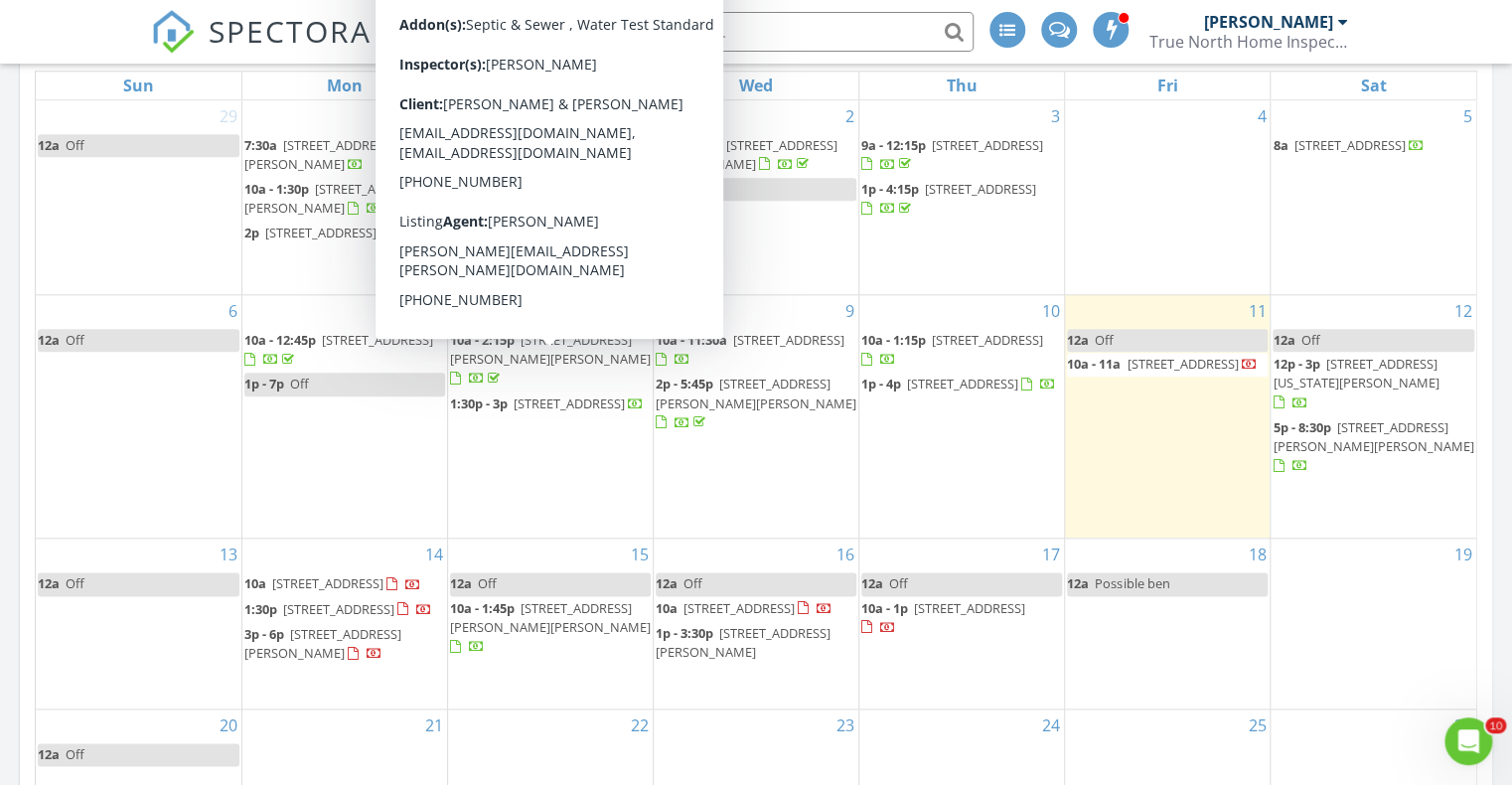 click on "[STREET_ADDRESS][PERSON_NAME][PERSON_NAME]" at bounding box center (550, 349) 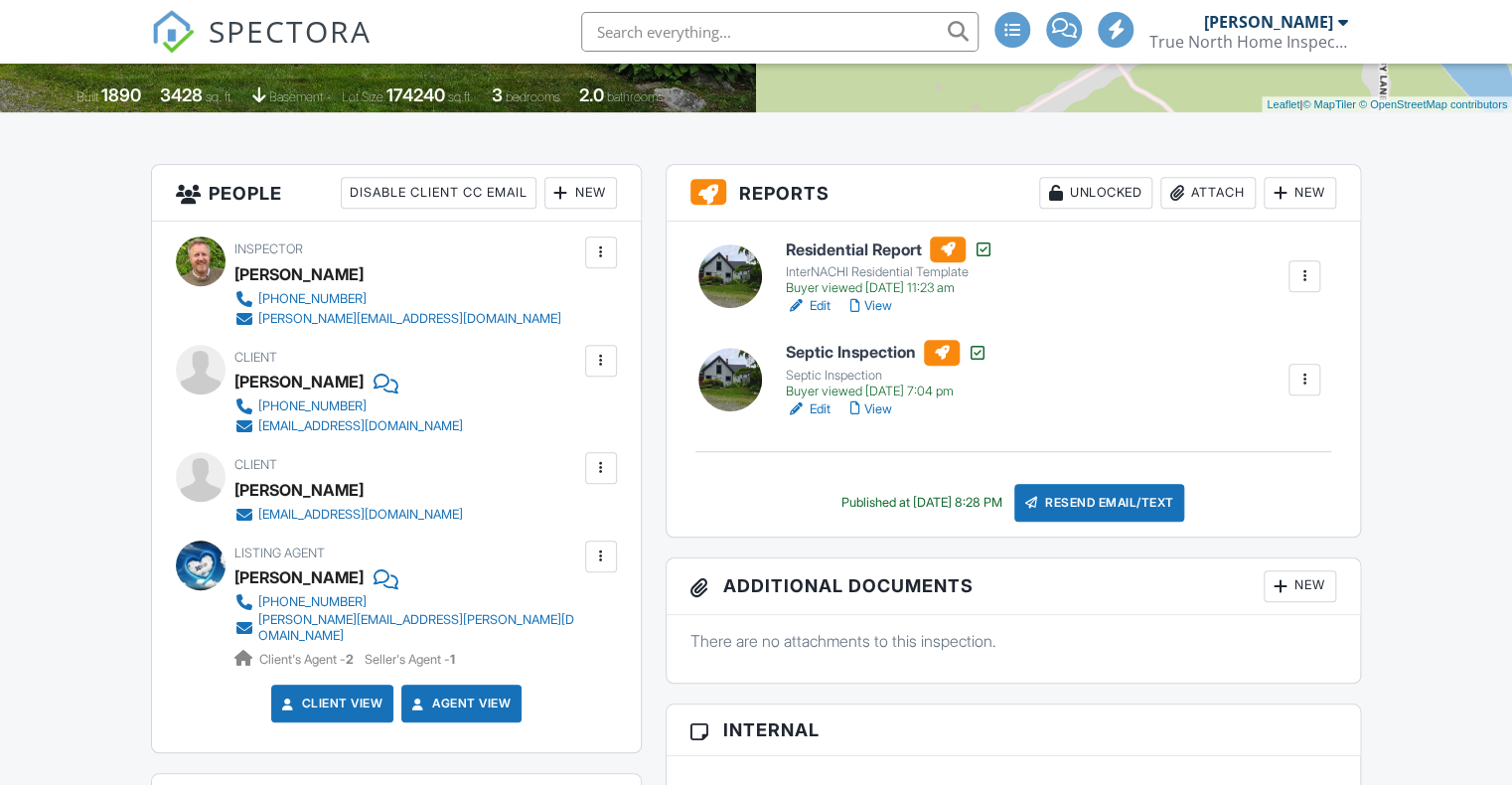 scroll, scrollTop: 419, scrollLeft: 0, axis: vertical 